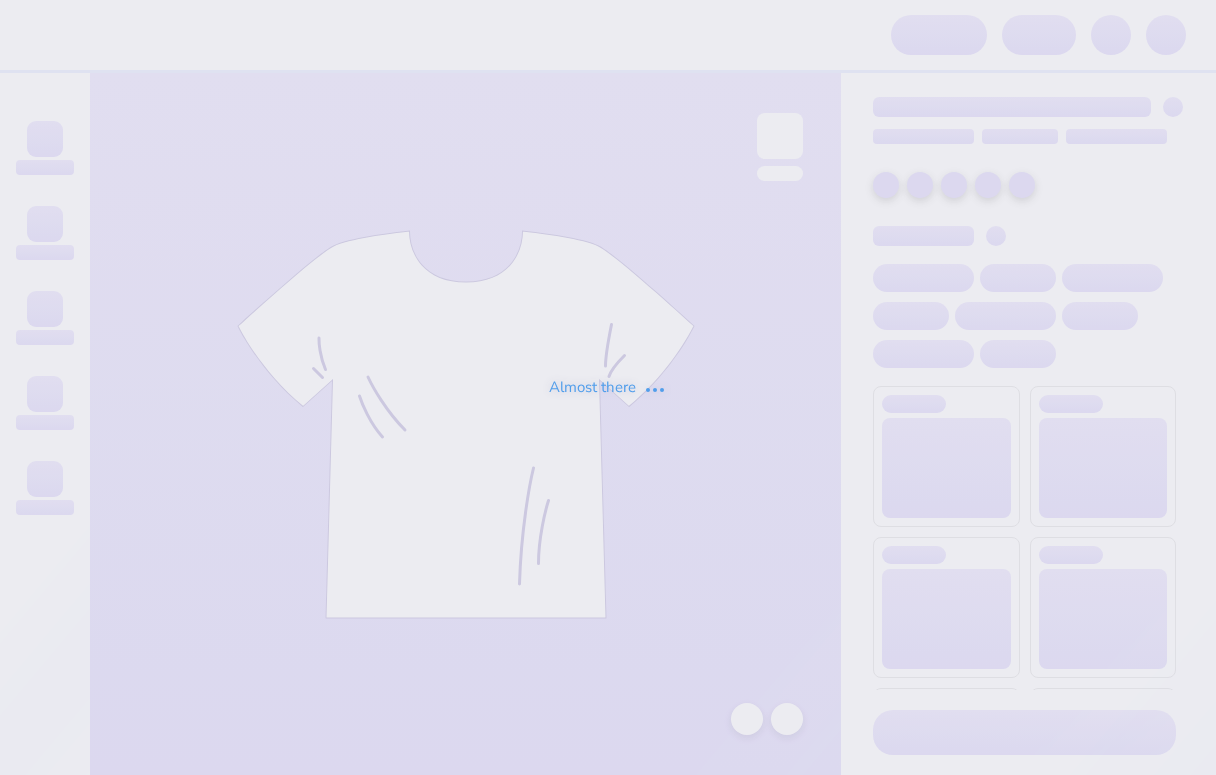 scroll, scrollTop: 0, scrollLeft: 0, axis: both 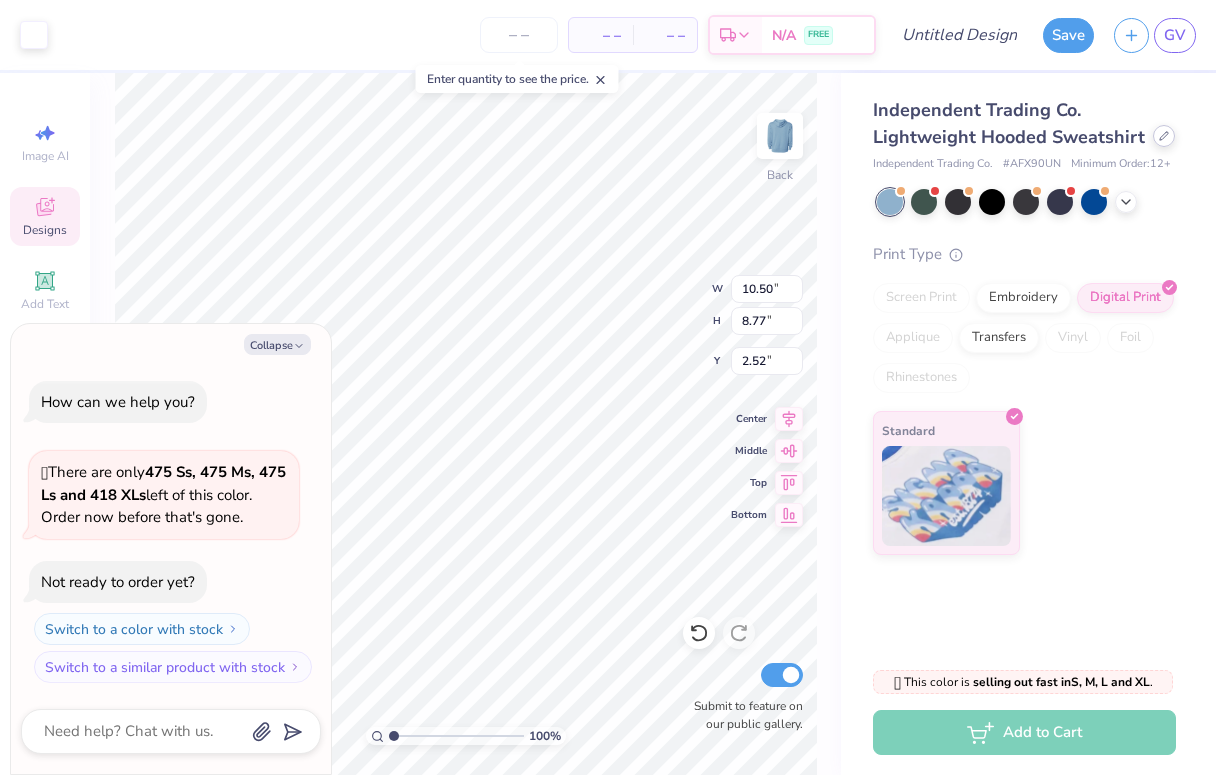 click 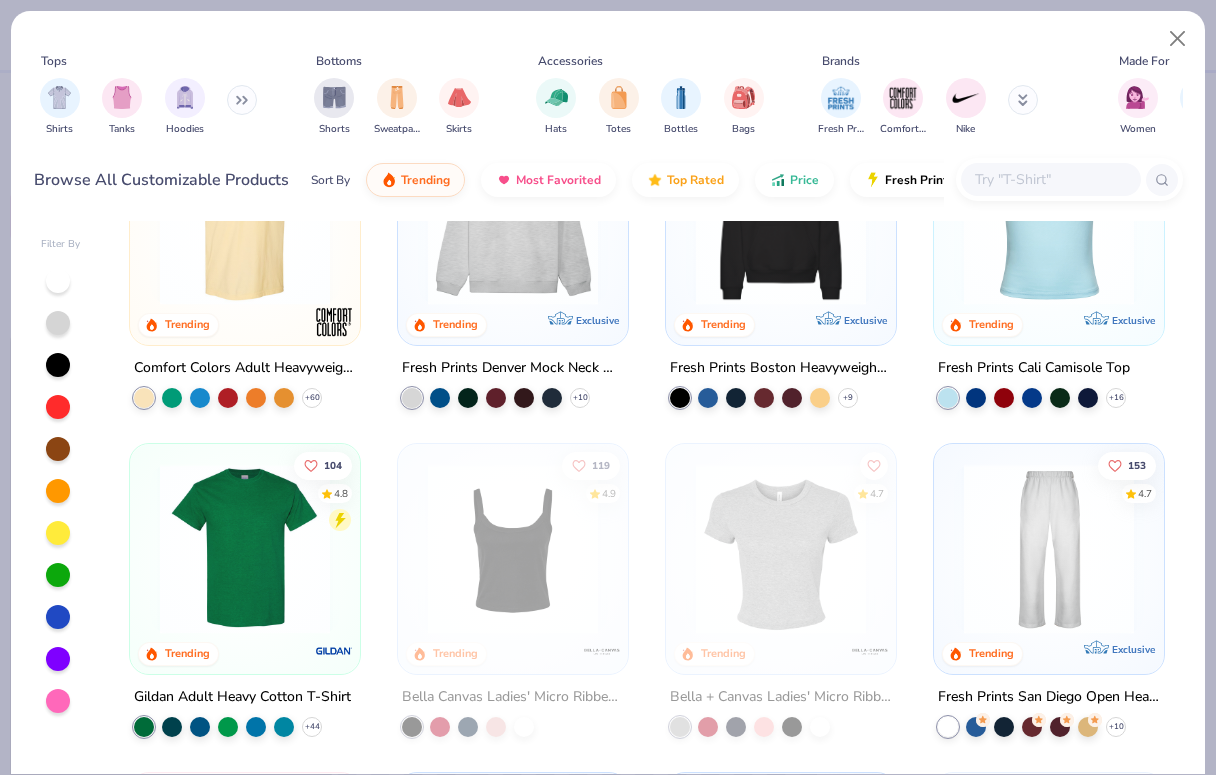 scroll, scrollTop: 119, scrollLeft: 0, axis: vertical 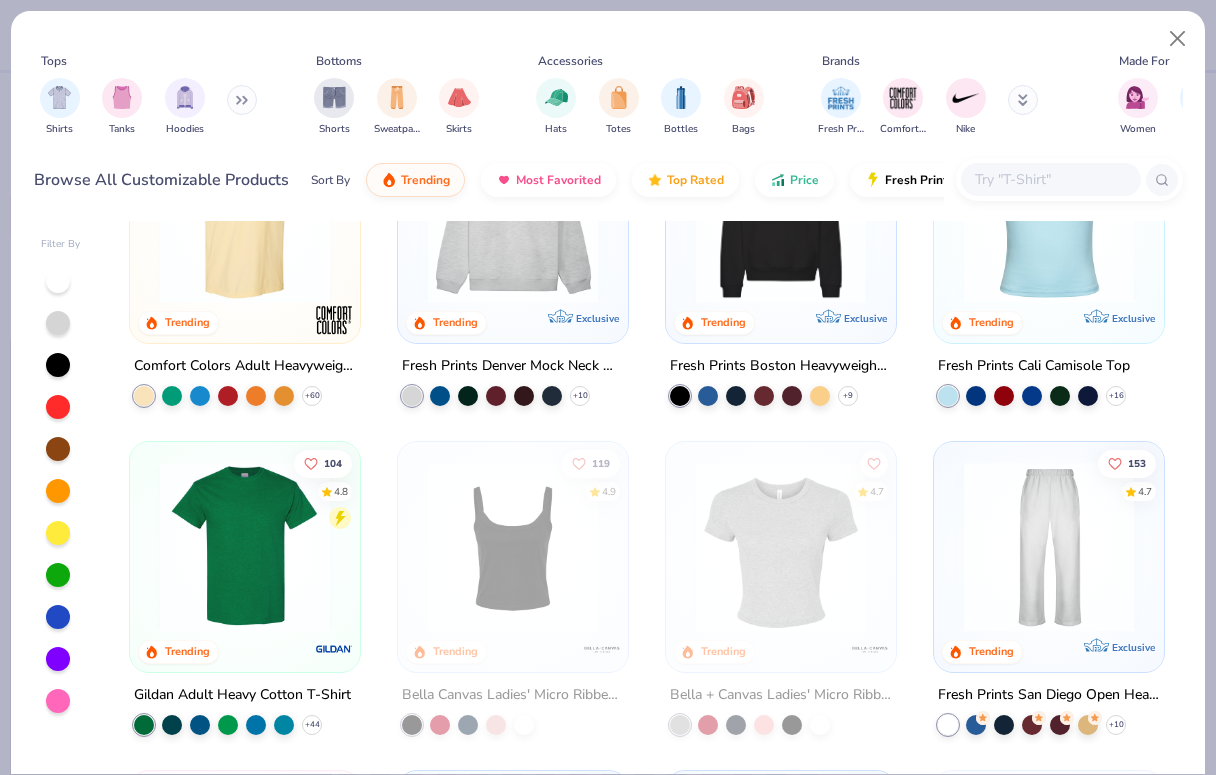 click at bounding box center [245, 547] 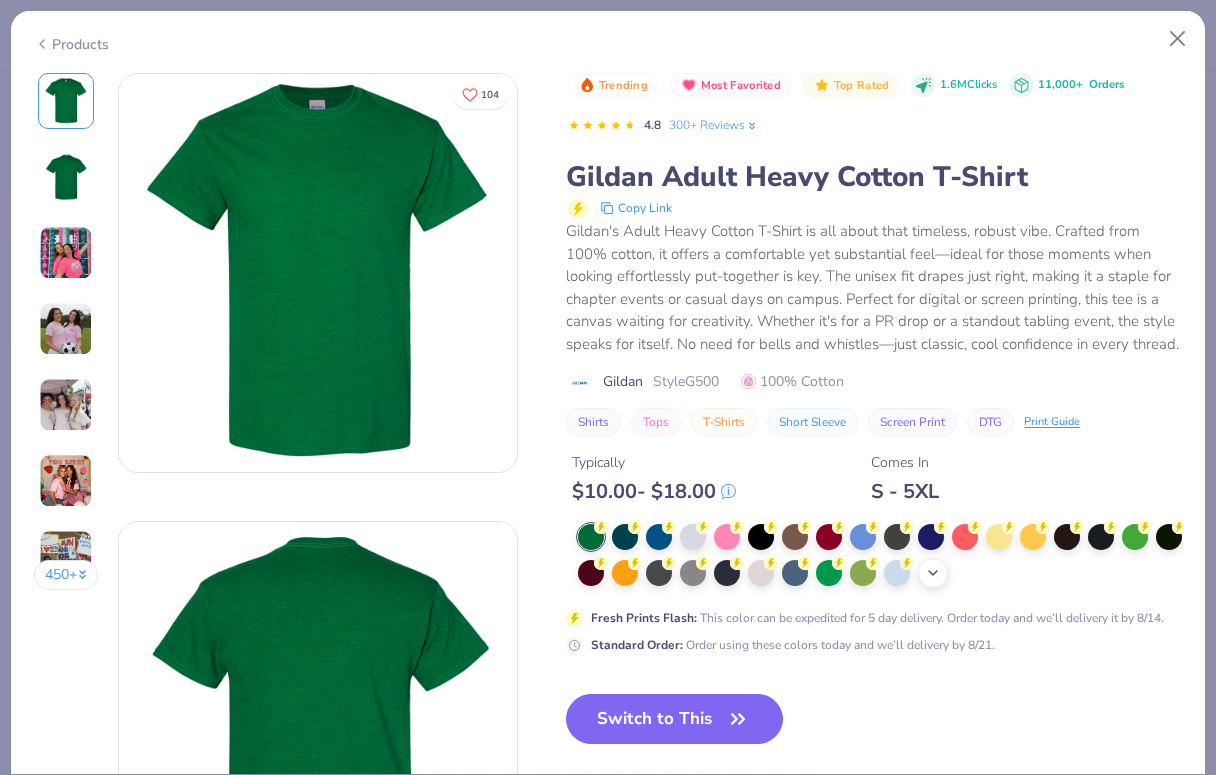 click 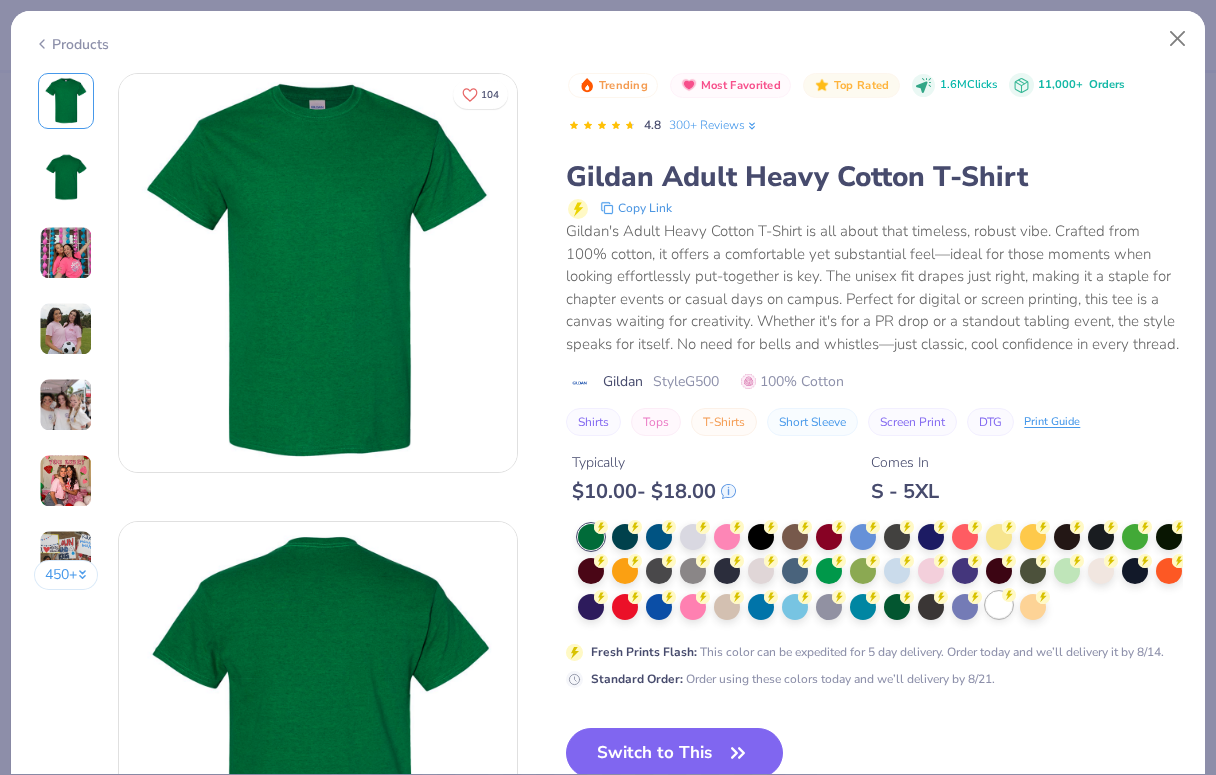 click at bounding box center [999, 605] 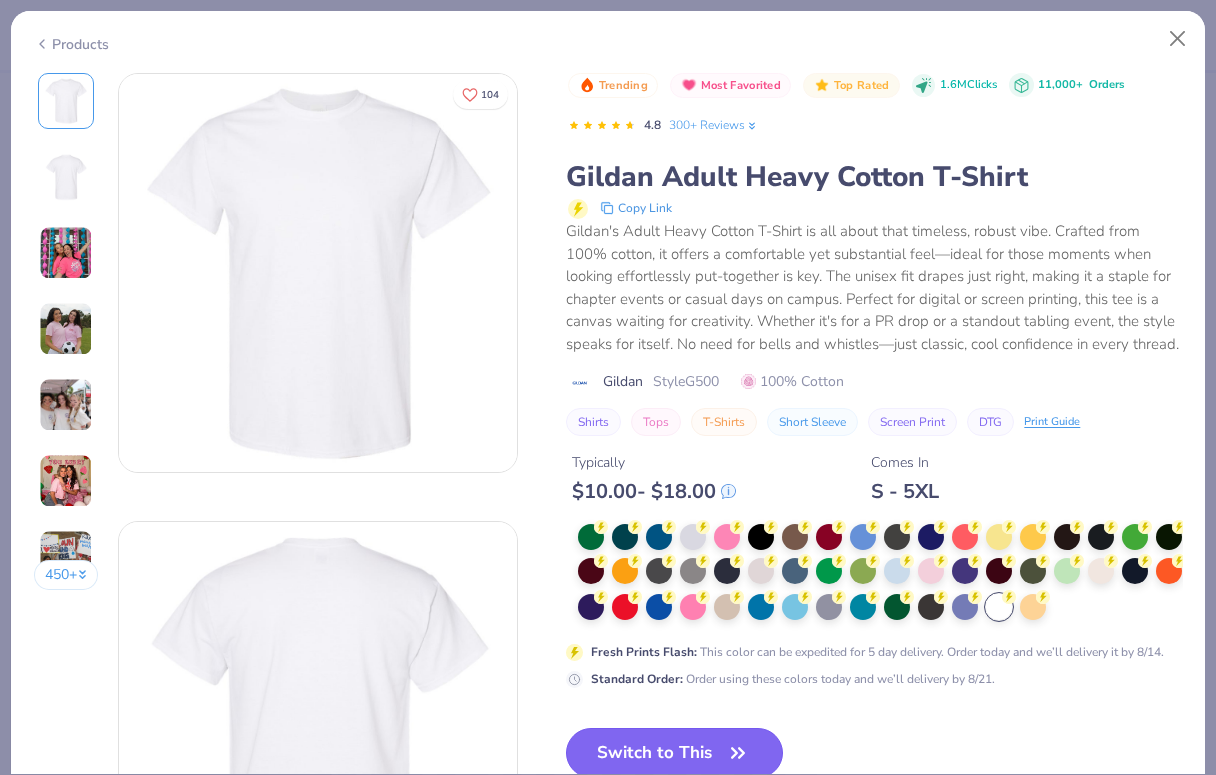 click on "Switch to This" at bounding box center [674, 753] 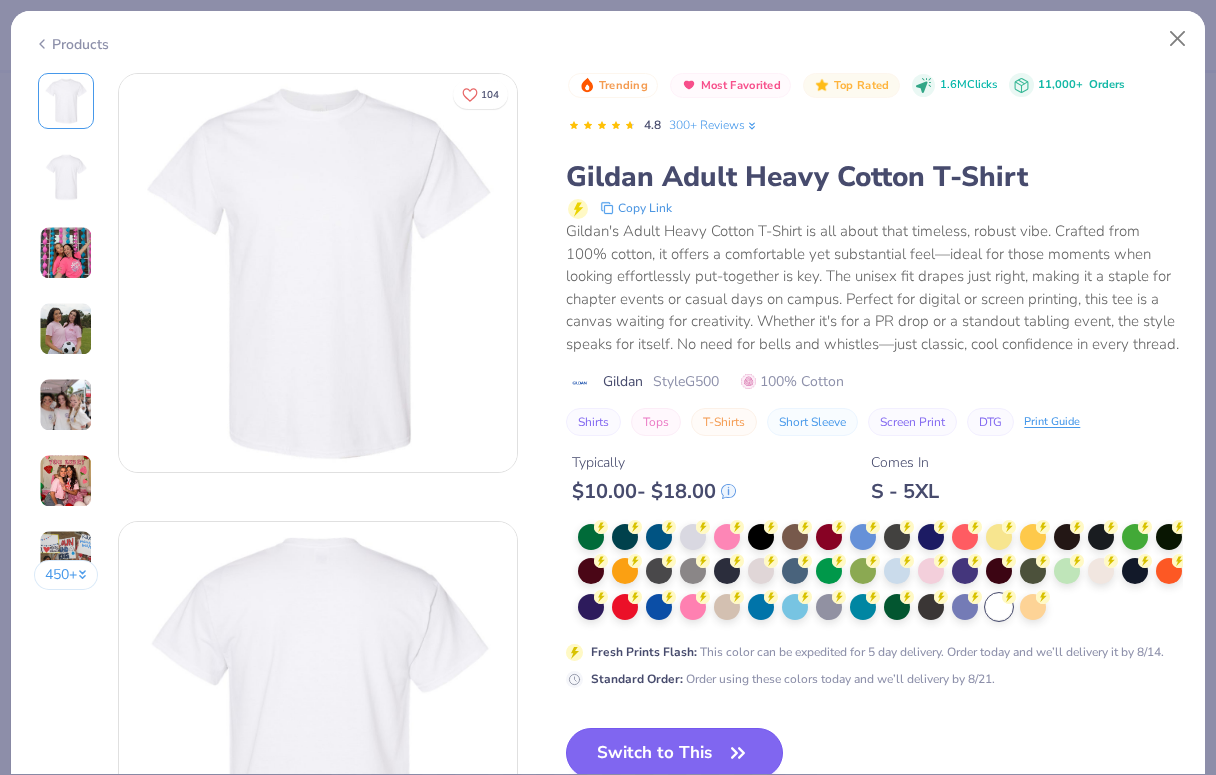 type on "x" 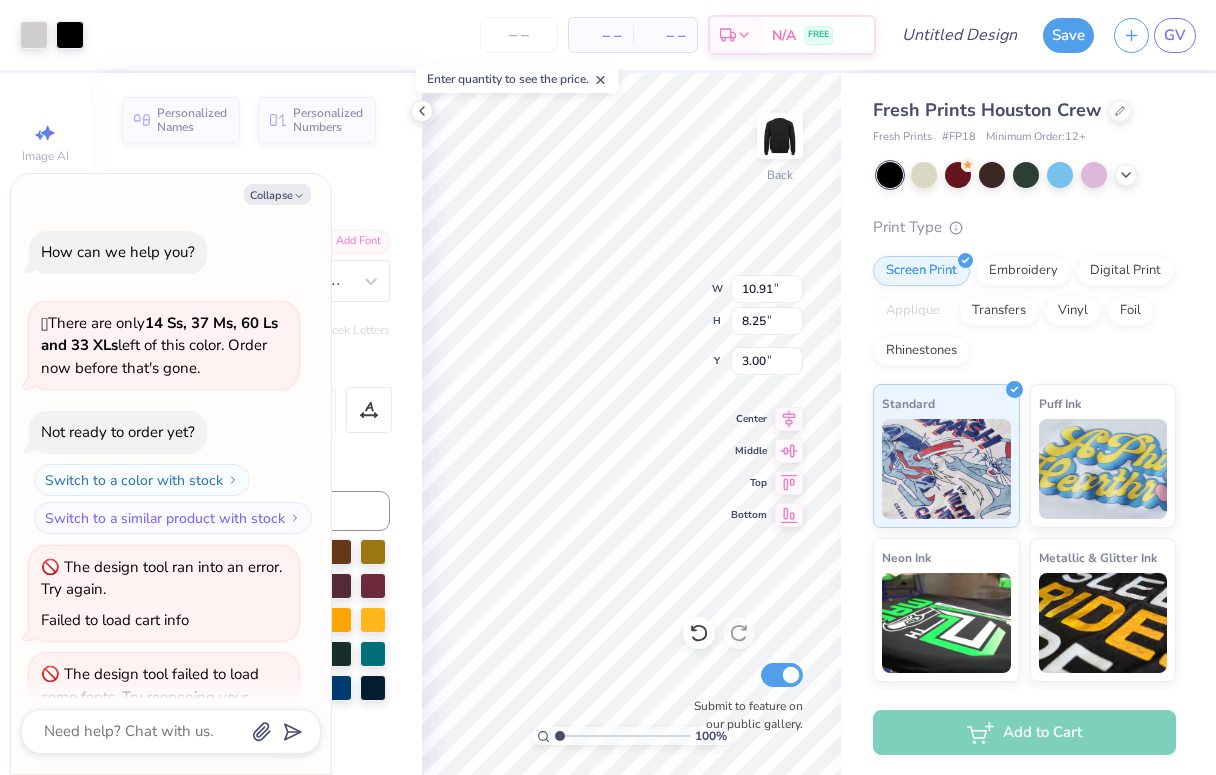 scroll, scrollTop: 0, scrollLeft: 0, axis: both 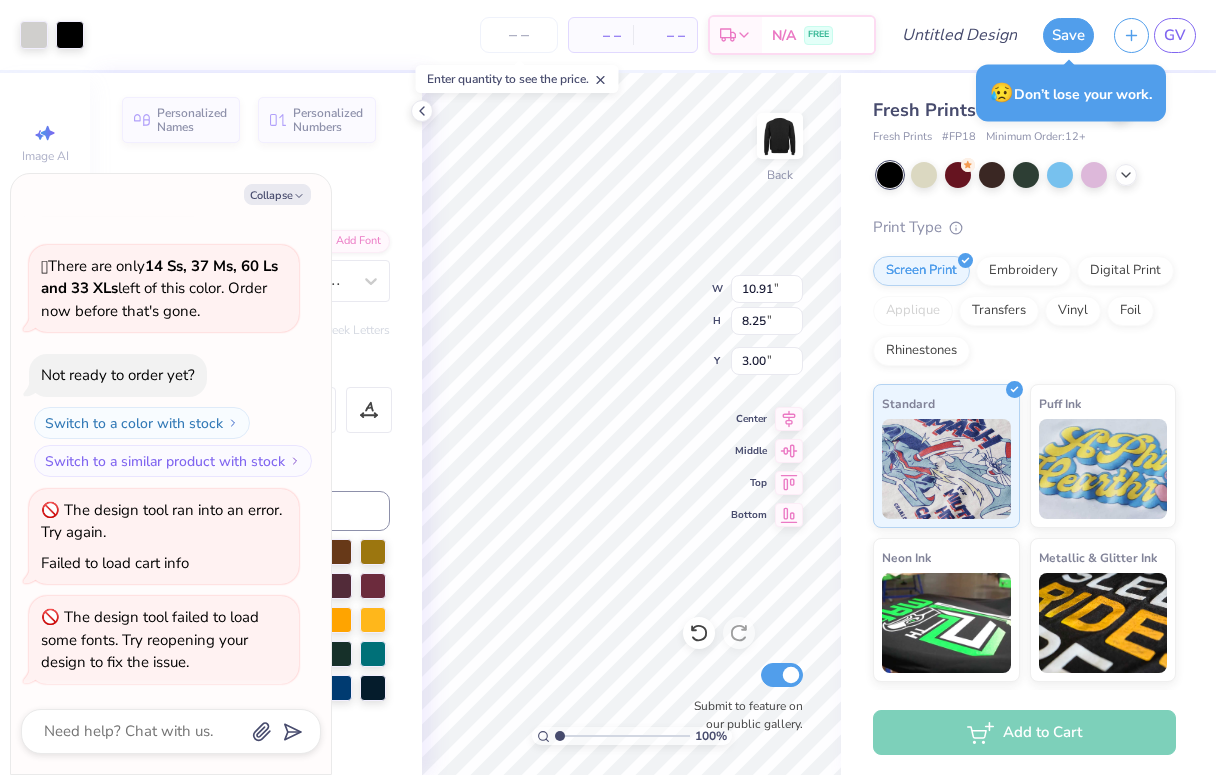 type on "x" 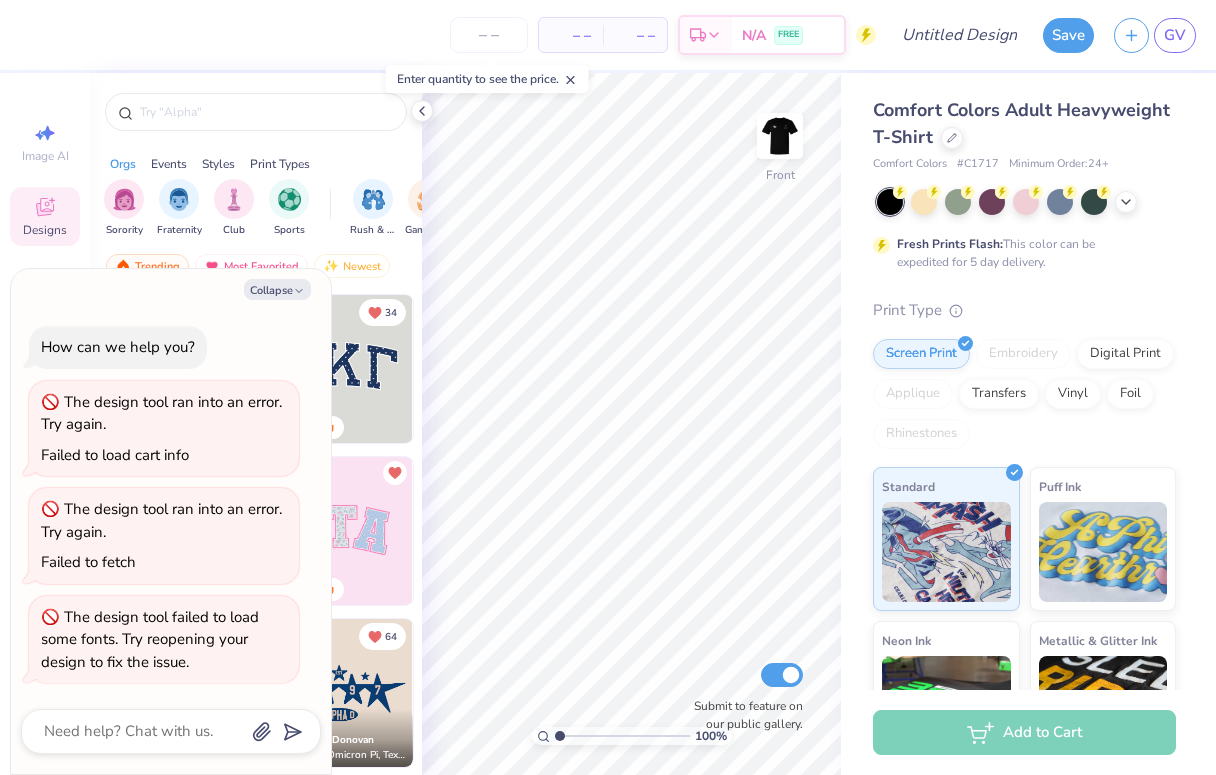 scroll, scrollTop: 0, scrollLeft: 0, axis: both 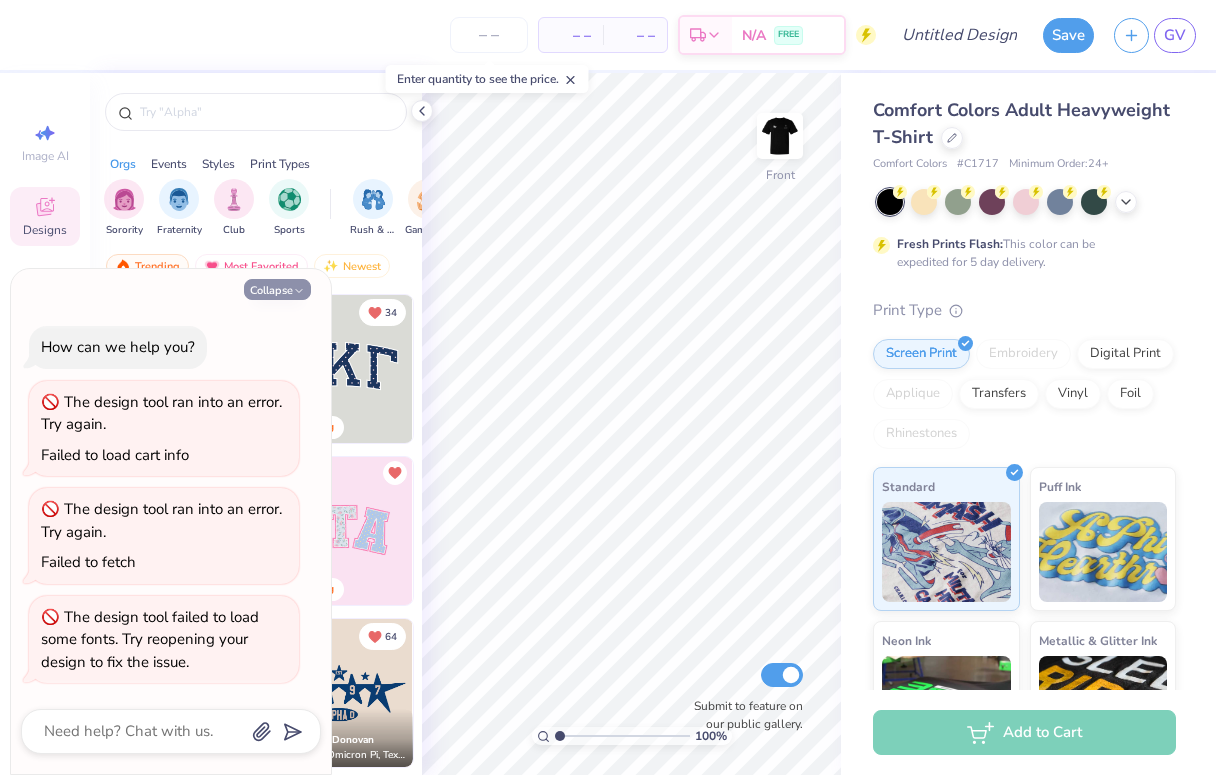 click on "Collapse" at bounding box center (277, 289) 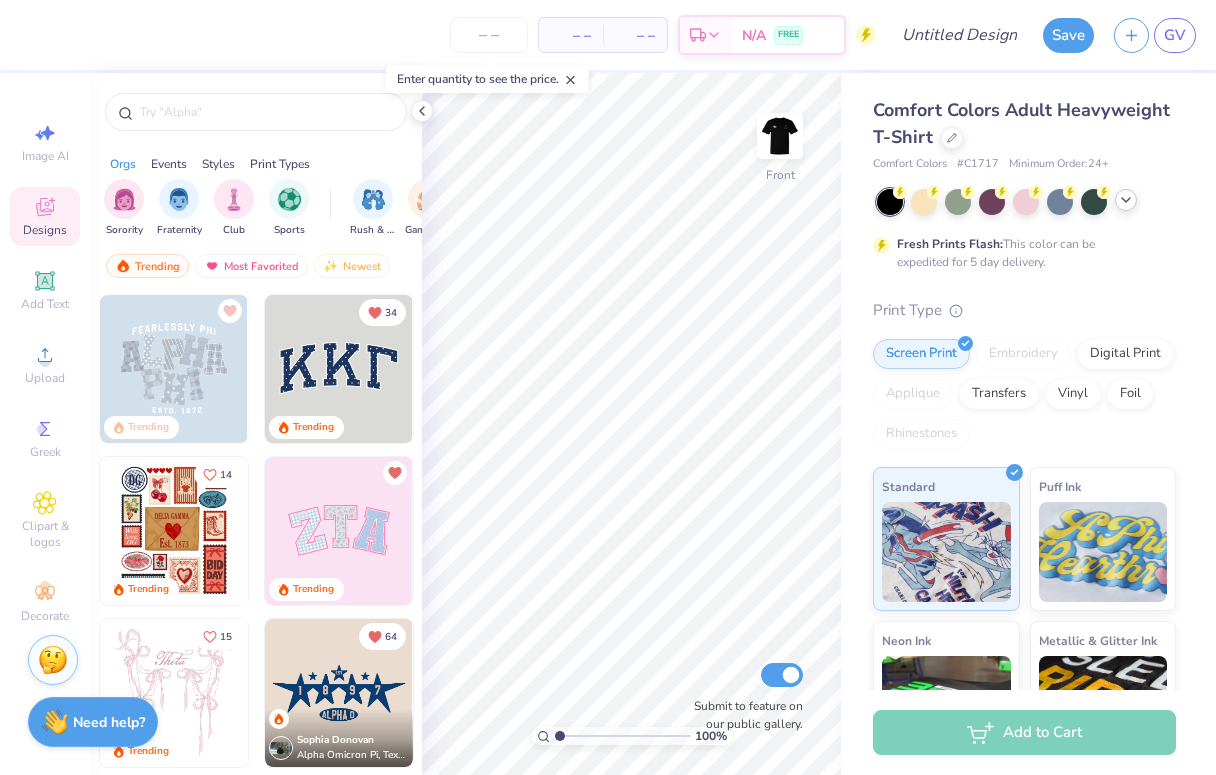 click 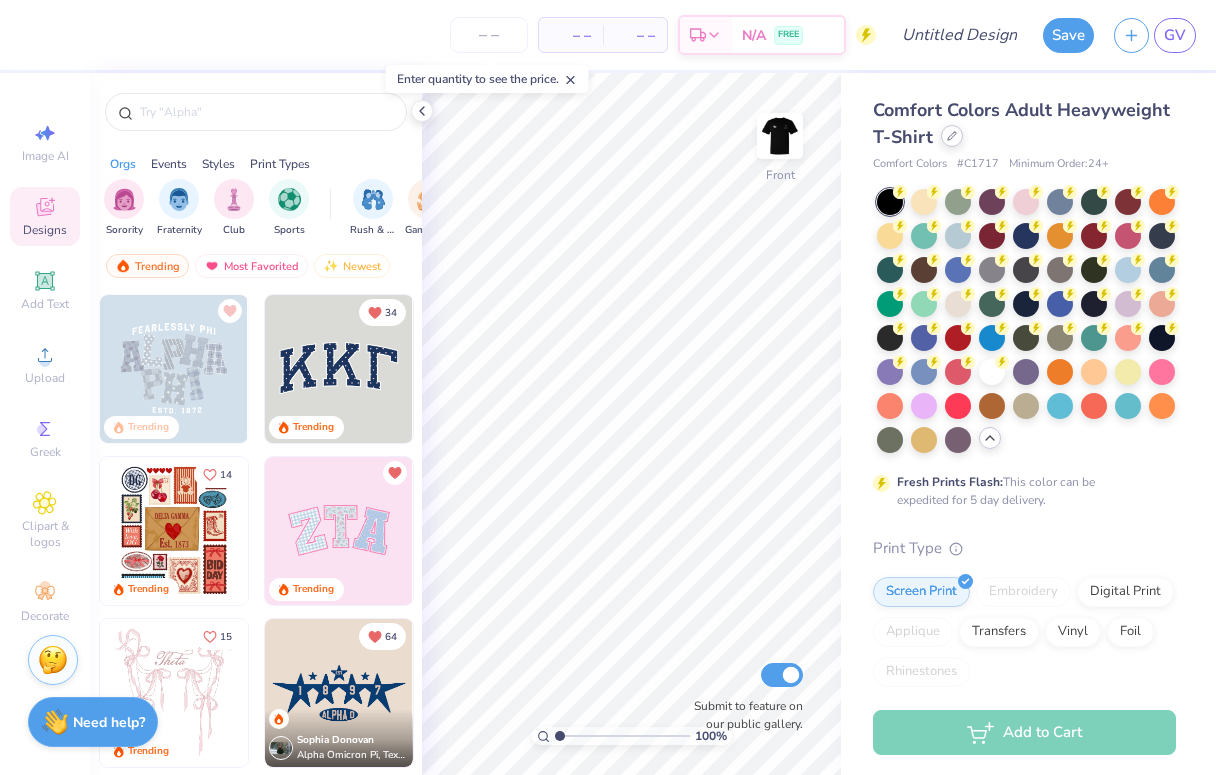 click 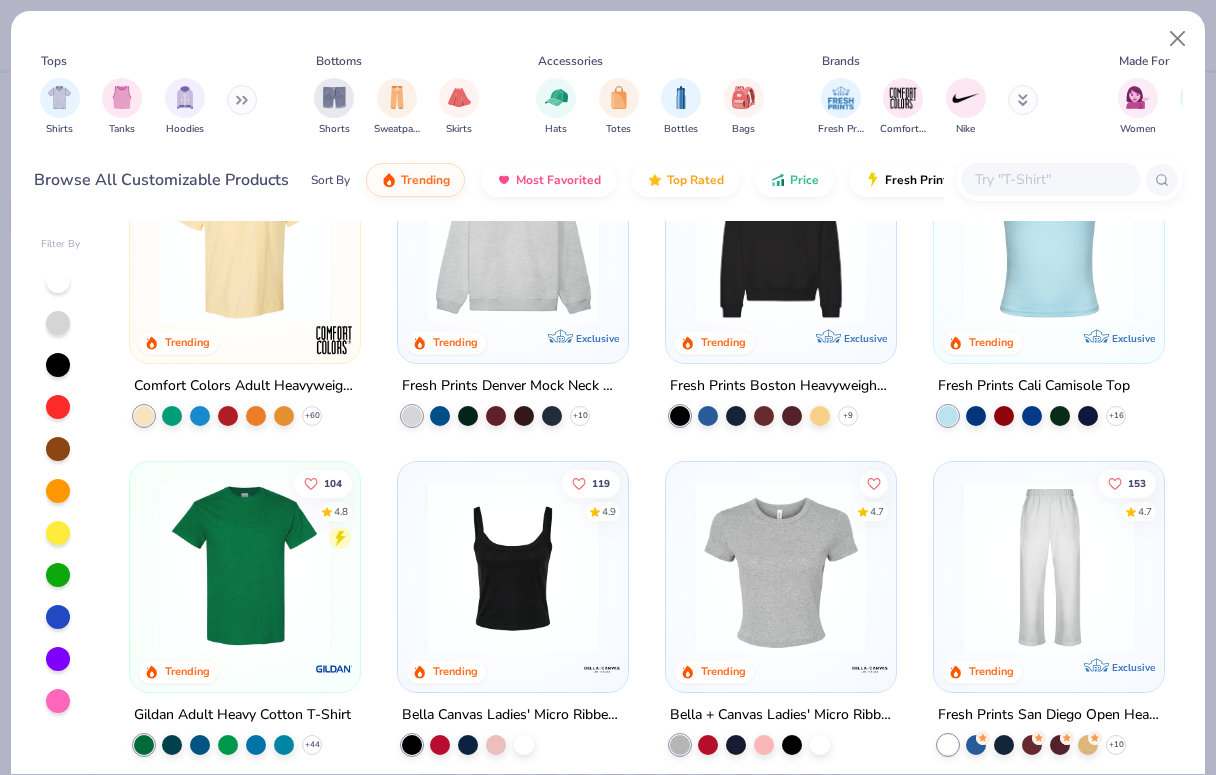 scroll, scrollTop: 125, scrollLeft: 0, axis: vertical 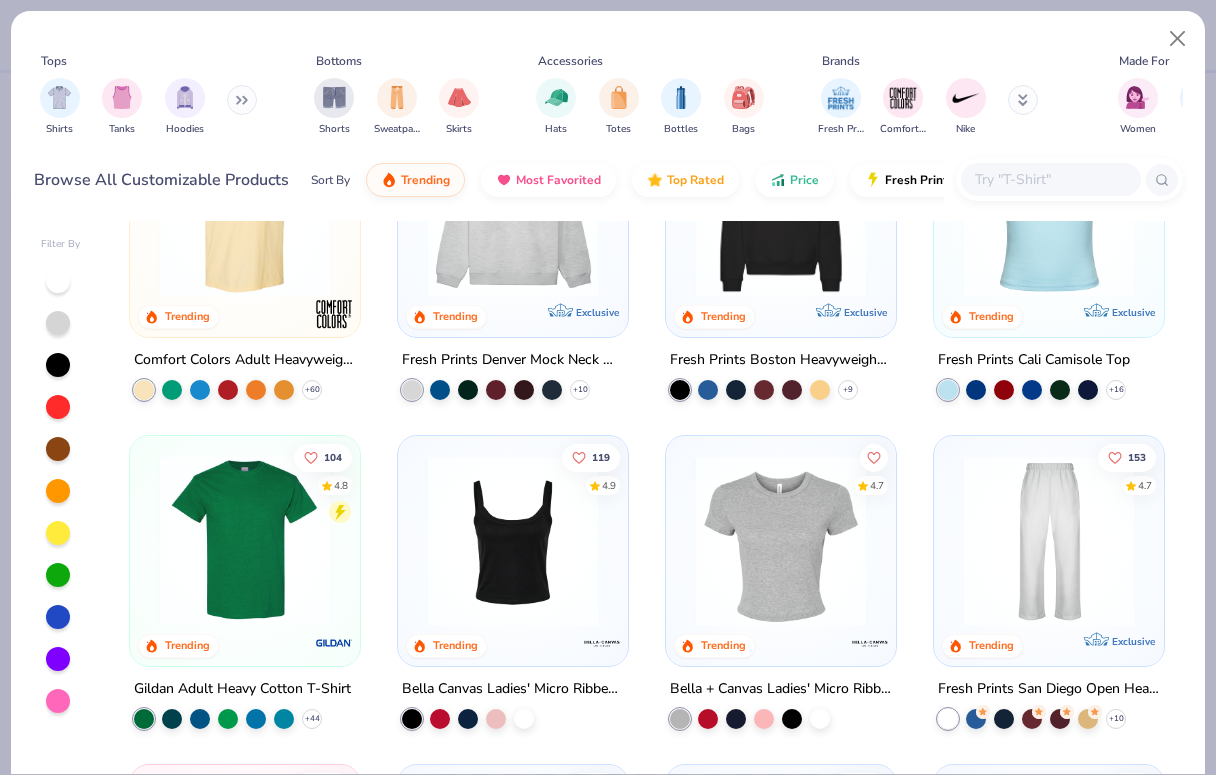click at bounding box center (245, 541) 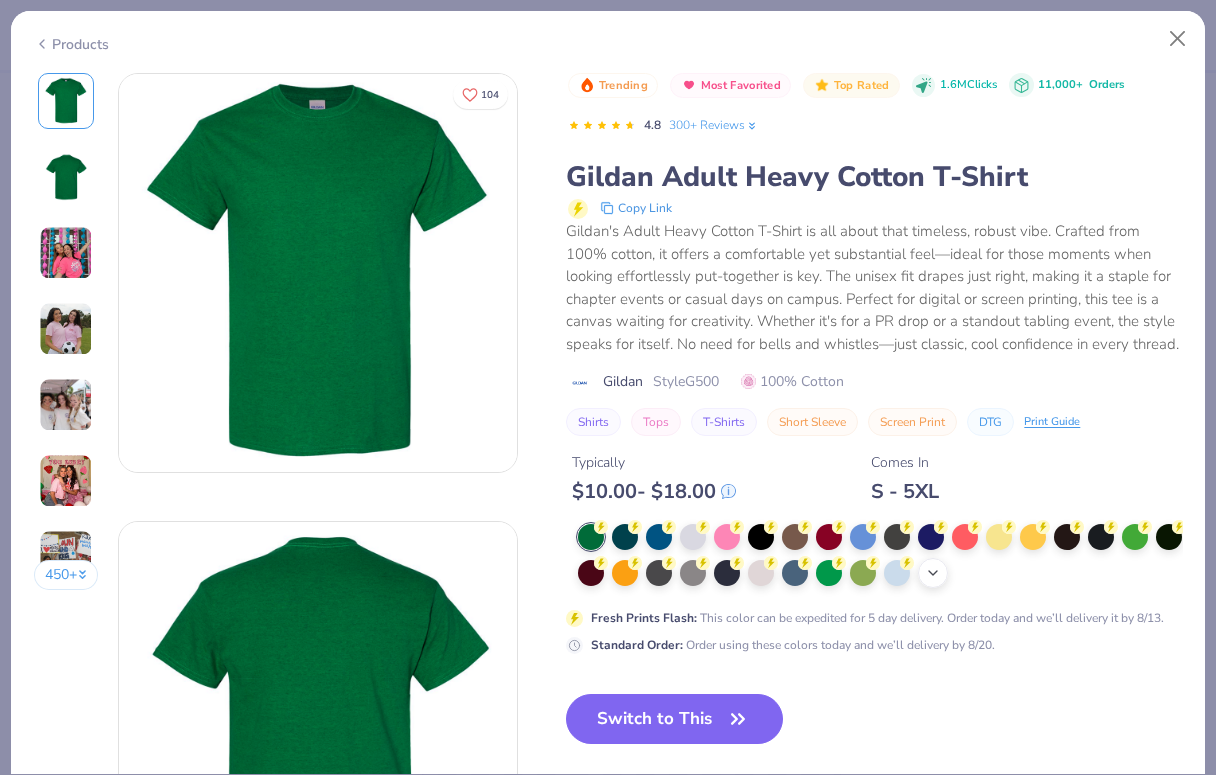 click 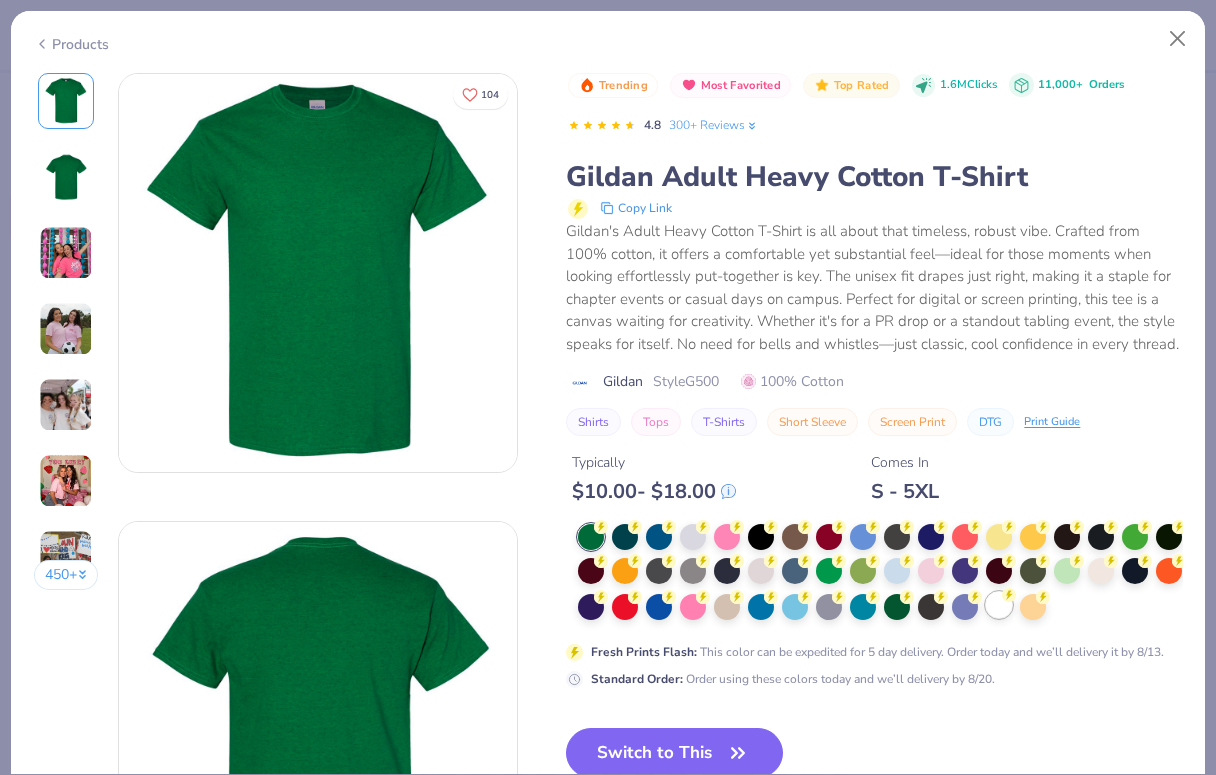 click at bounding box center (999, 605) 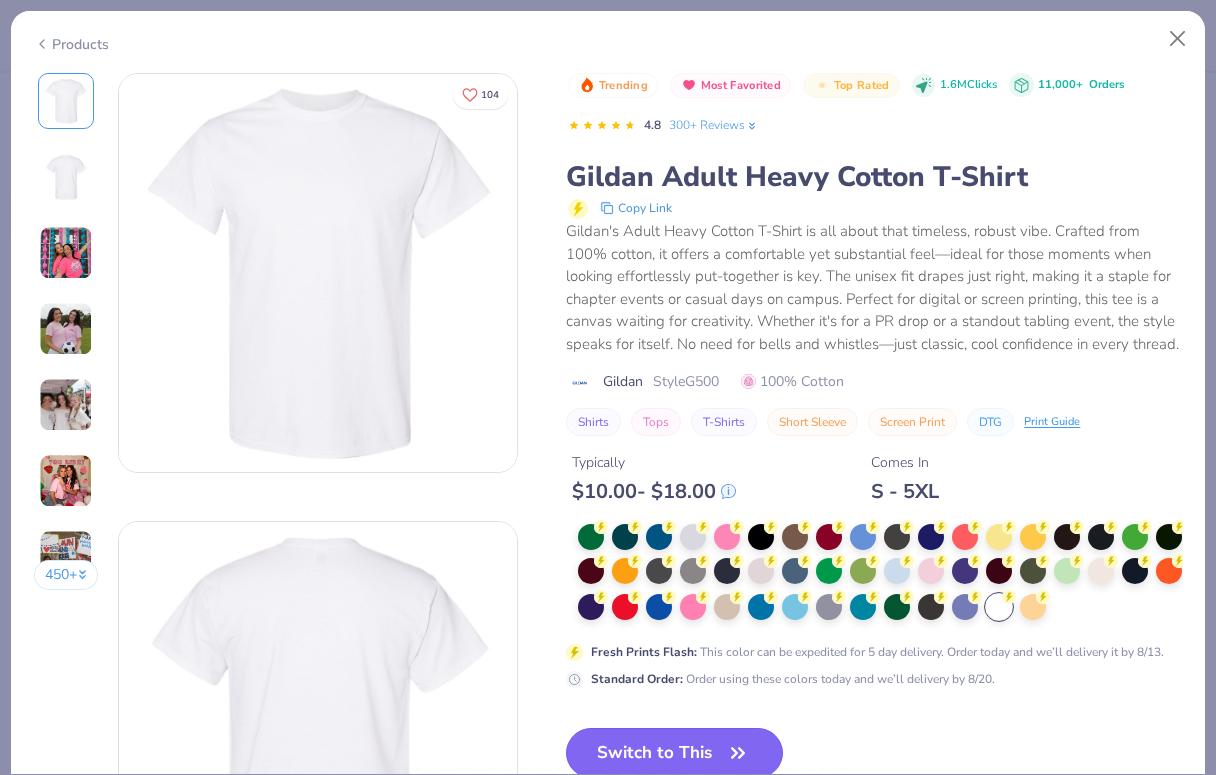 click on "Switch to This" at bounding box center [674, 753] 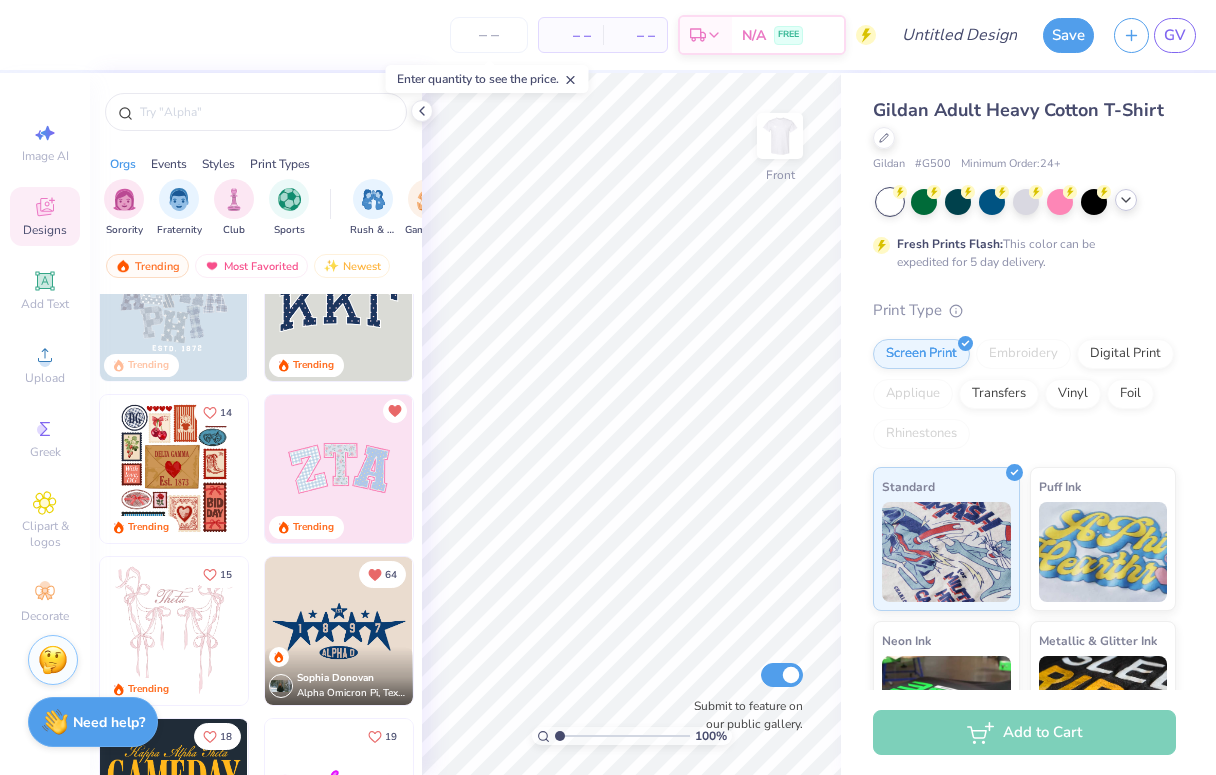 scroll, scrollTop: 64, scrollLeft: 0, axis: vertical 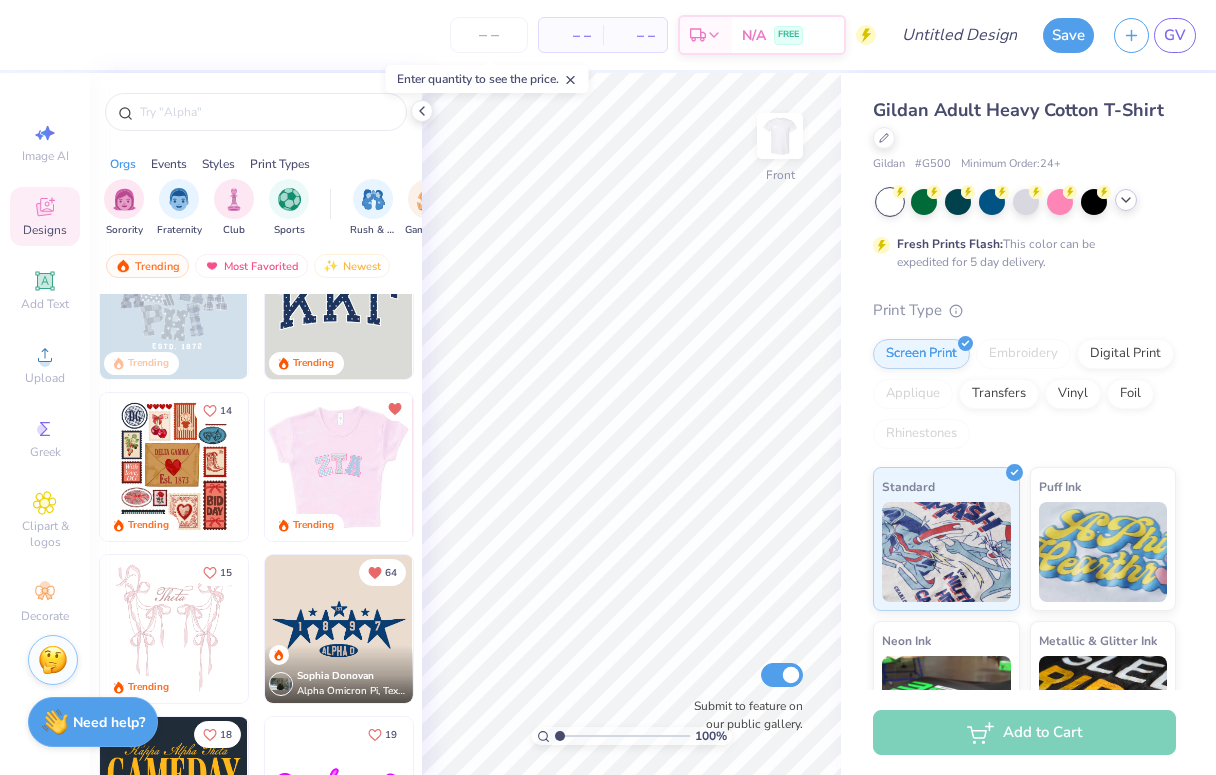 click at bounding box center (191, 467) 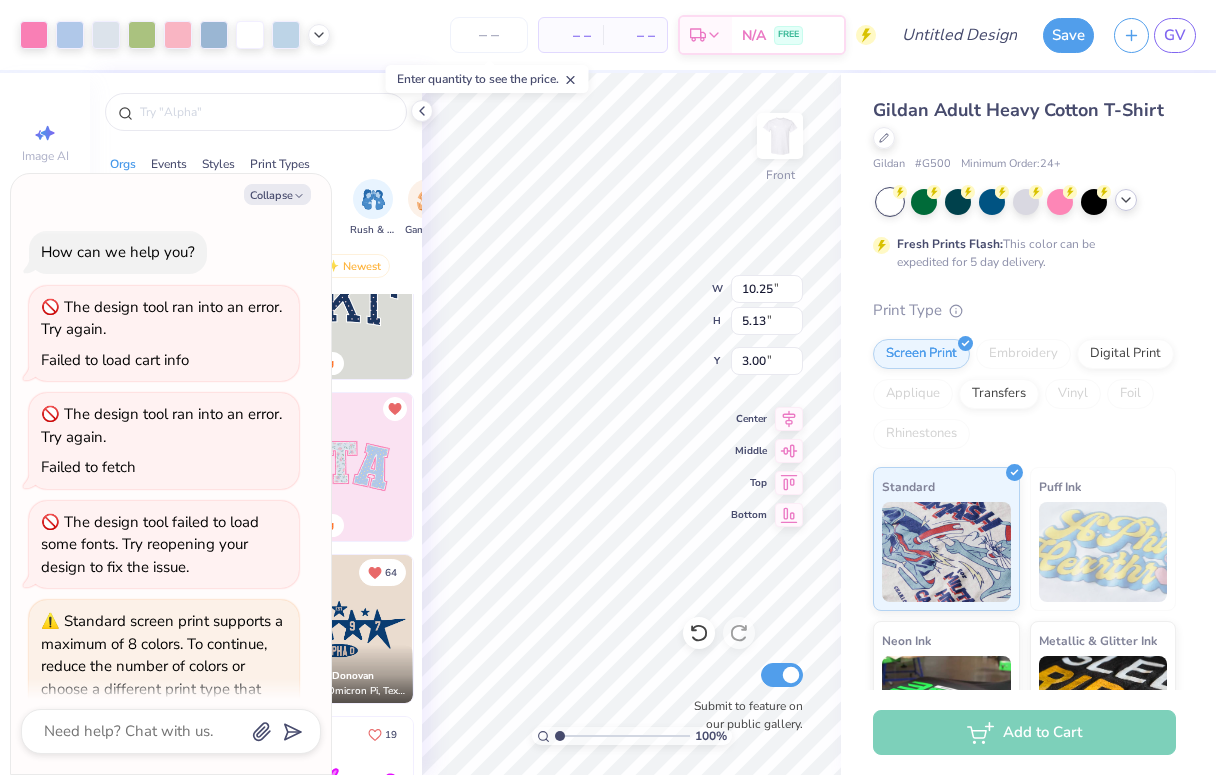scroll, scrollTop: 103, scrollLeft: 0, axis: vertical 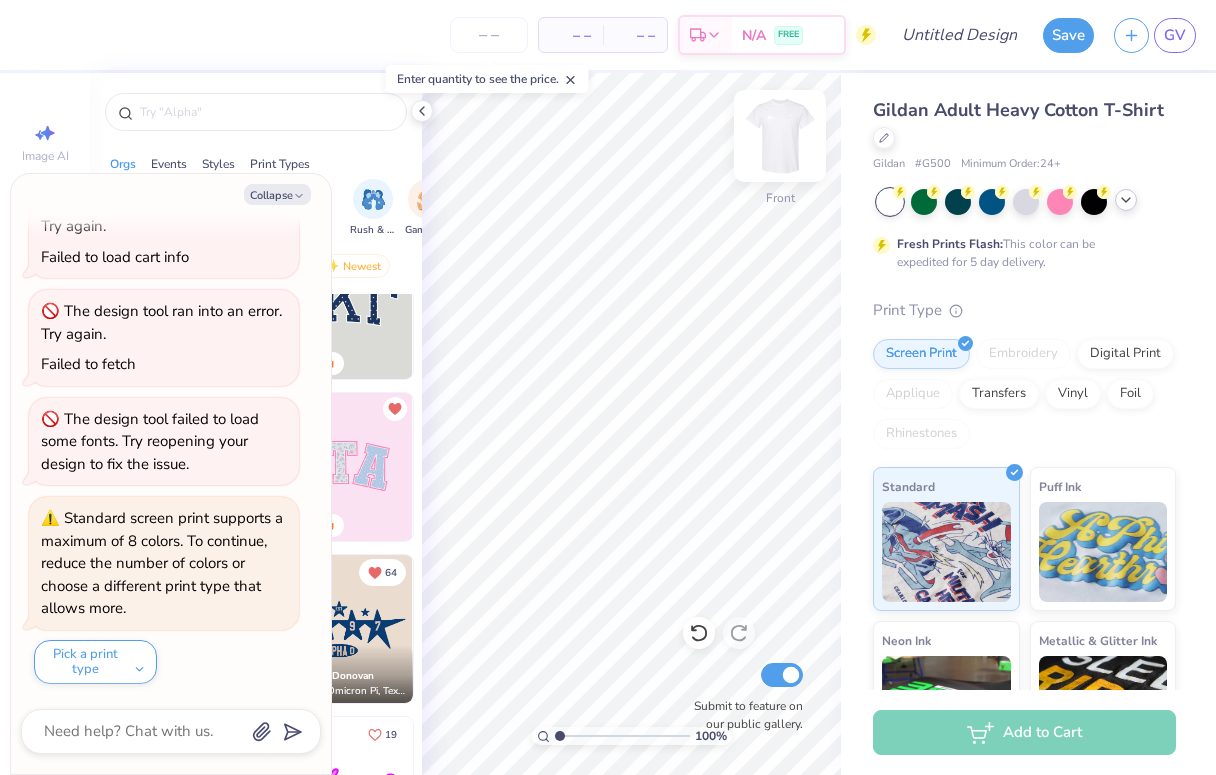 click at bounding box center [780, 136] 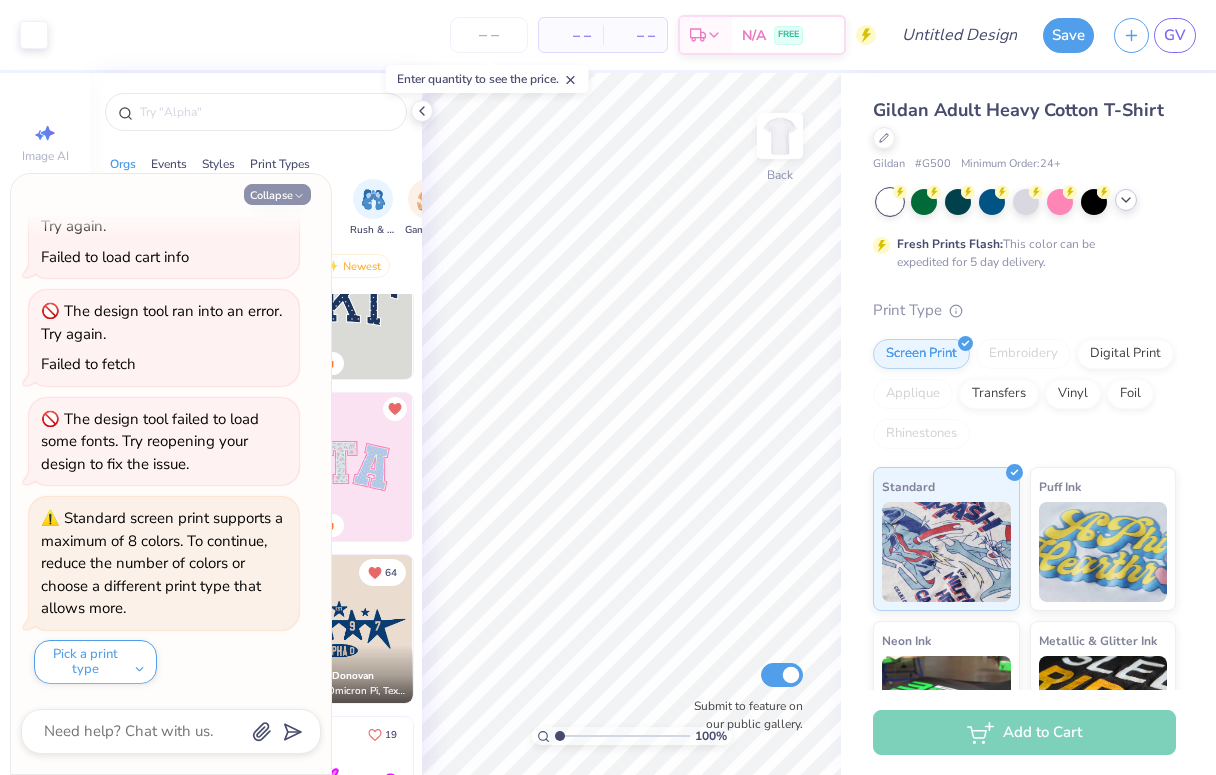 click on "Collapse" at bounding box center [277, 194] 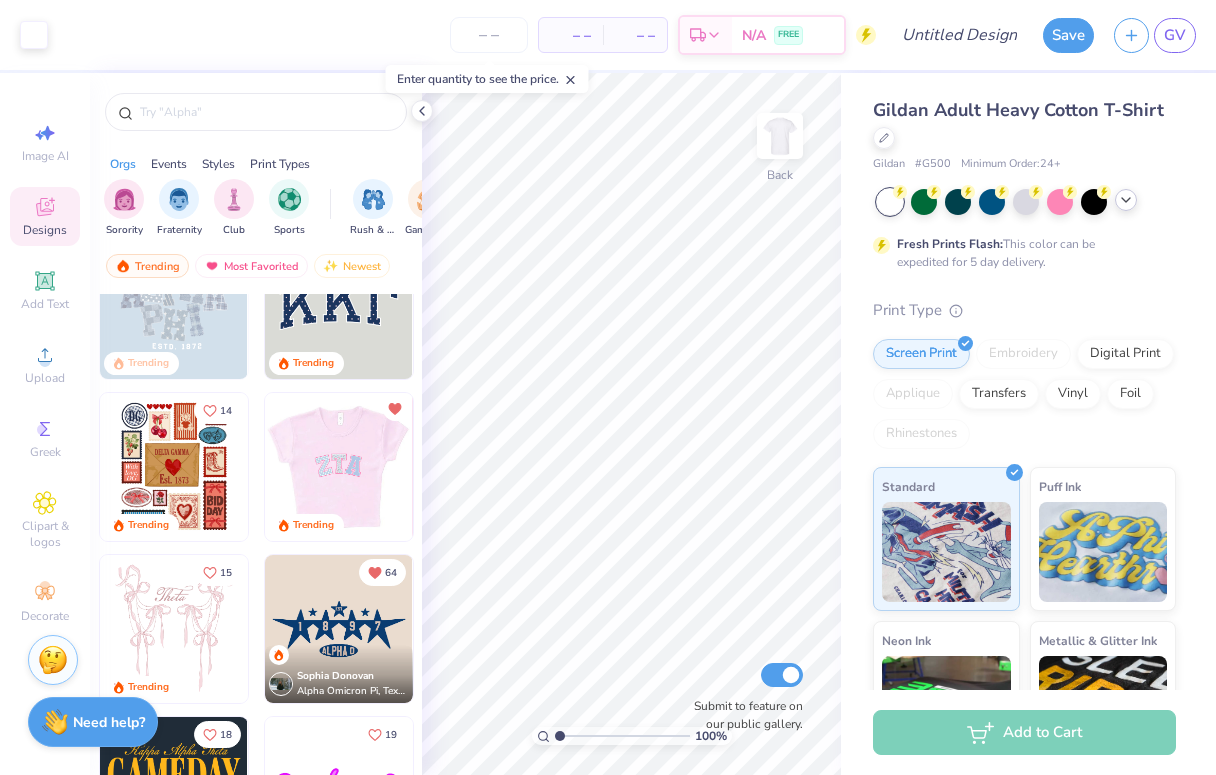 click at bounding box center (191, 467) 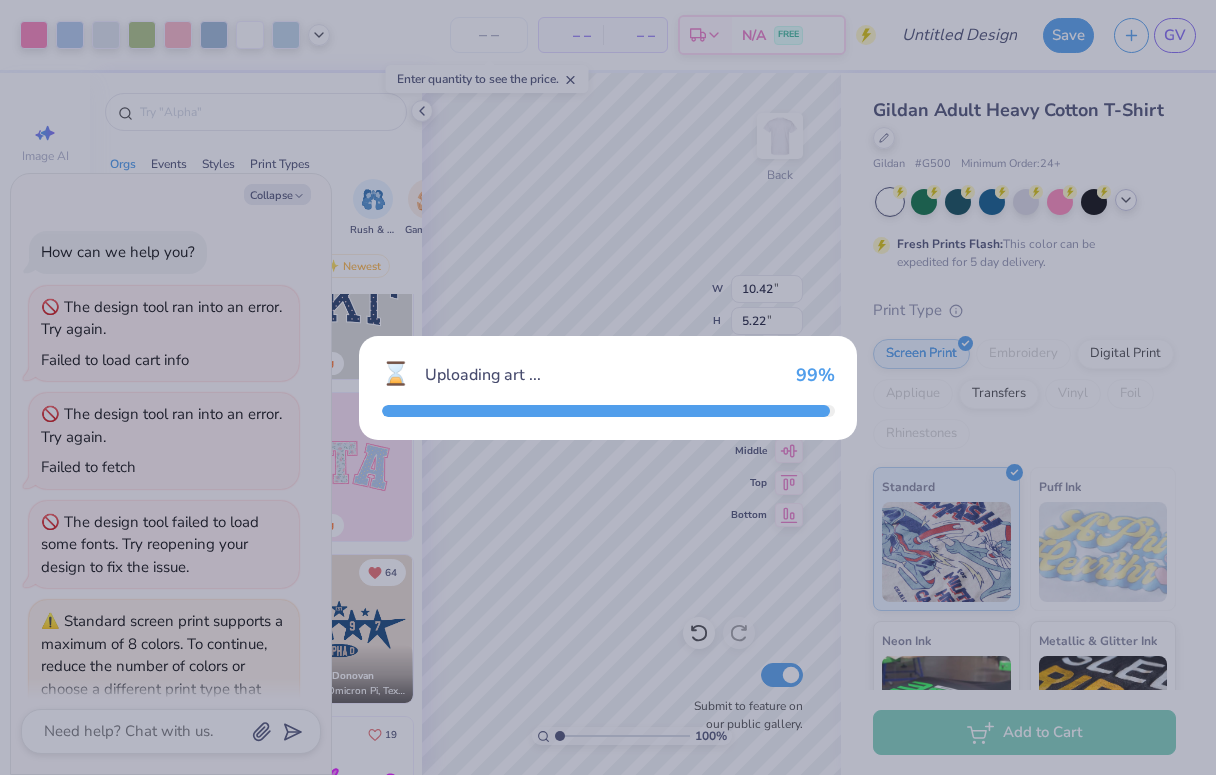 scroll, scrollTop: 302, scrollLeft: 0, axis: vertical 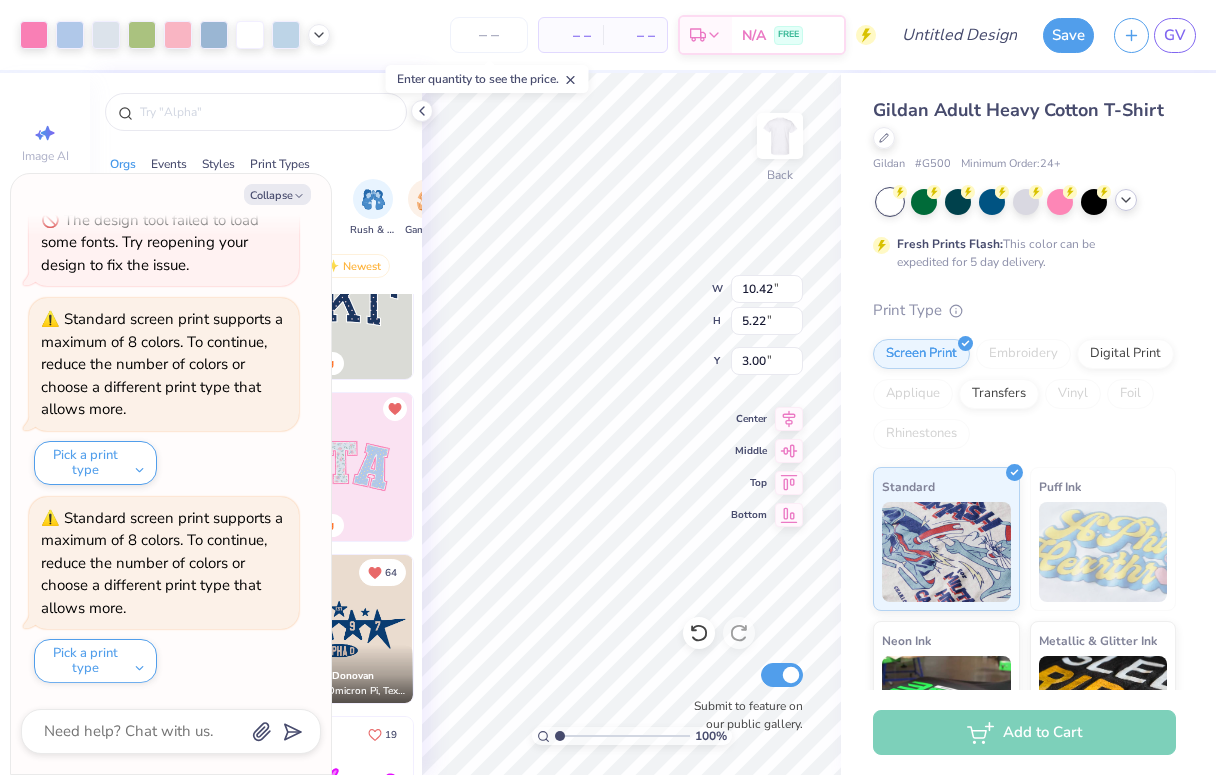 type on "x" 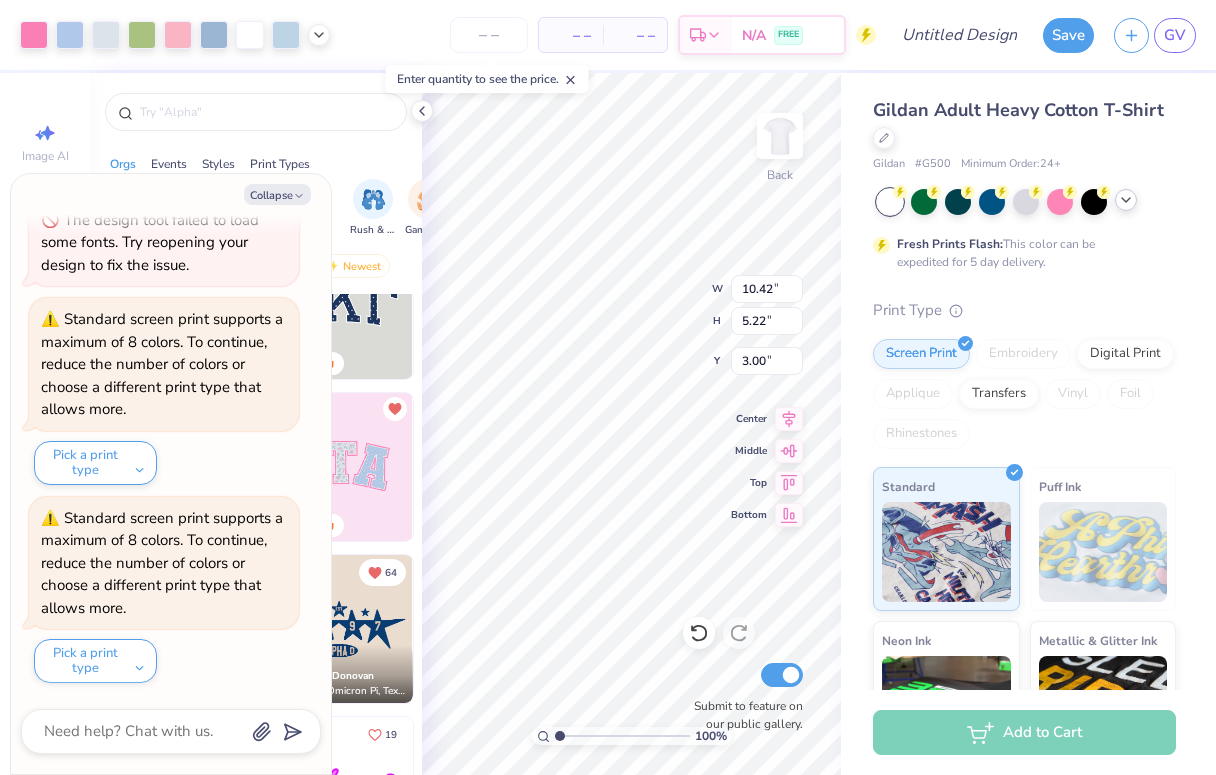 type on "5.92" 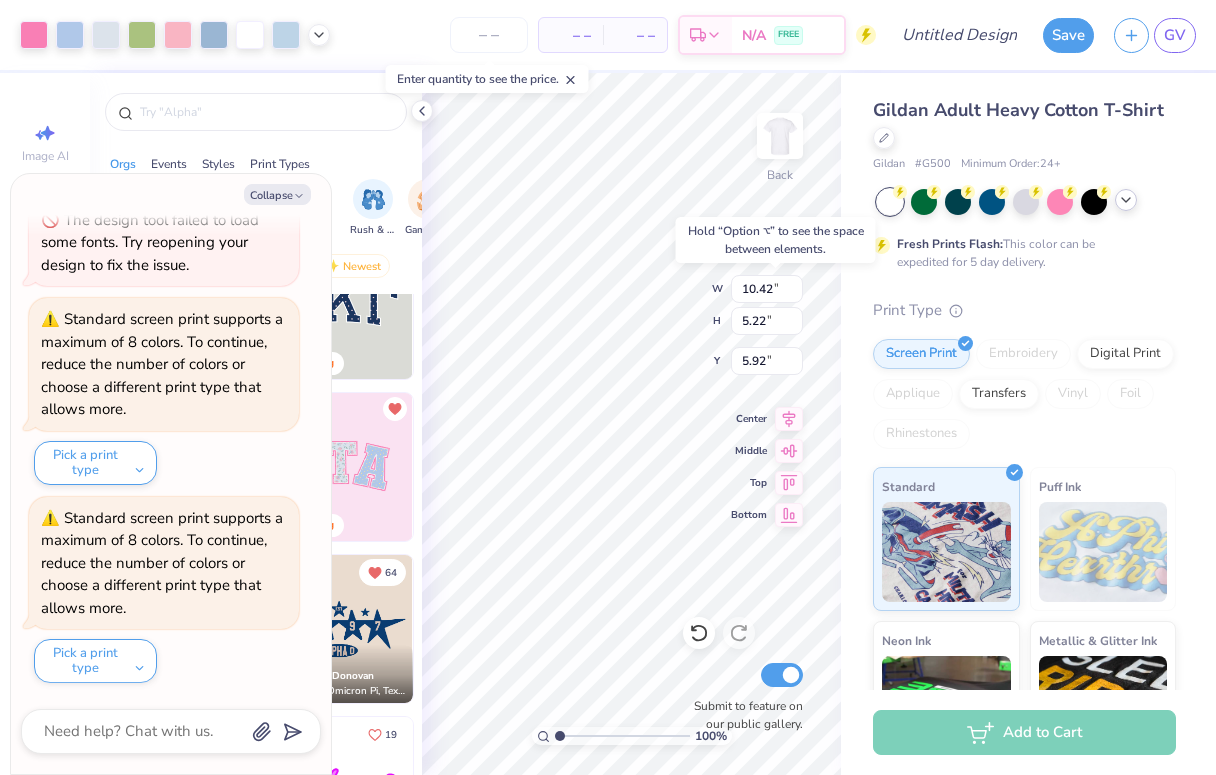 type on "x" 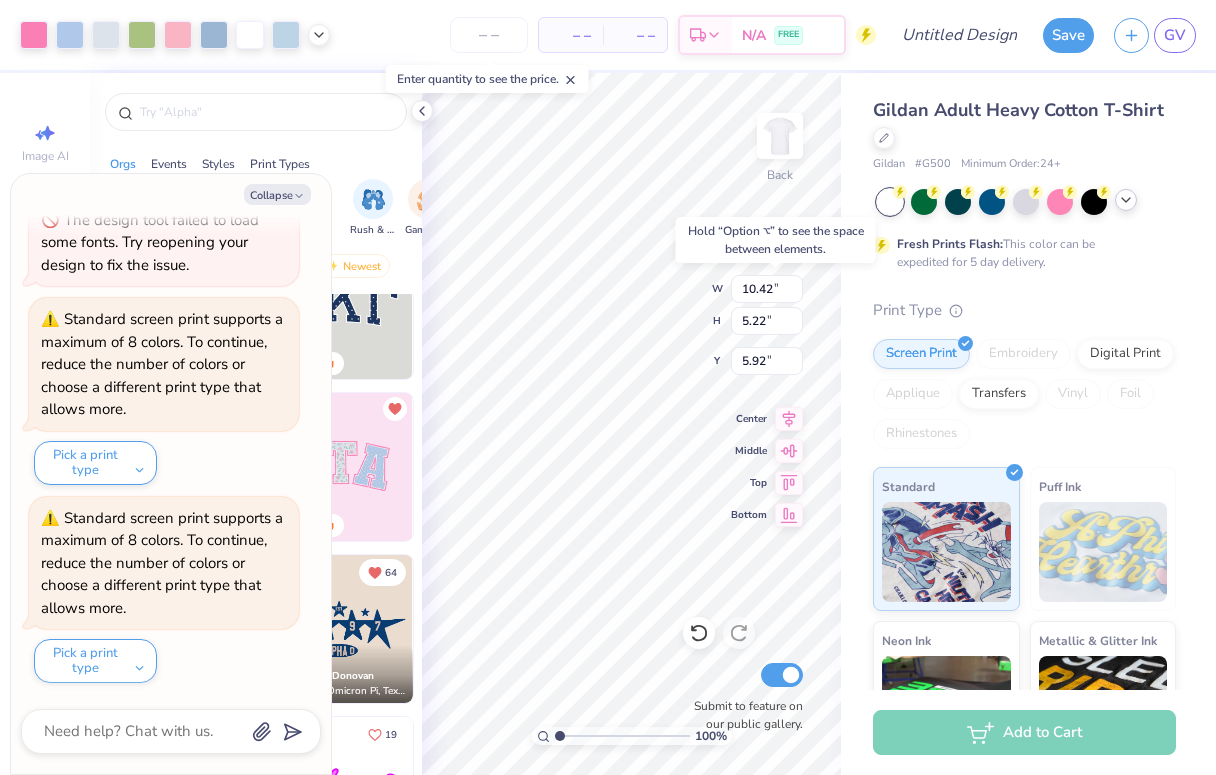 type on "12.50" 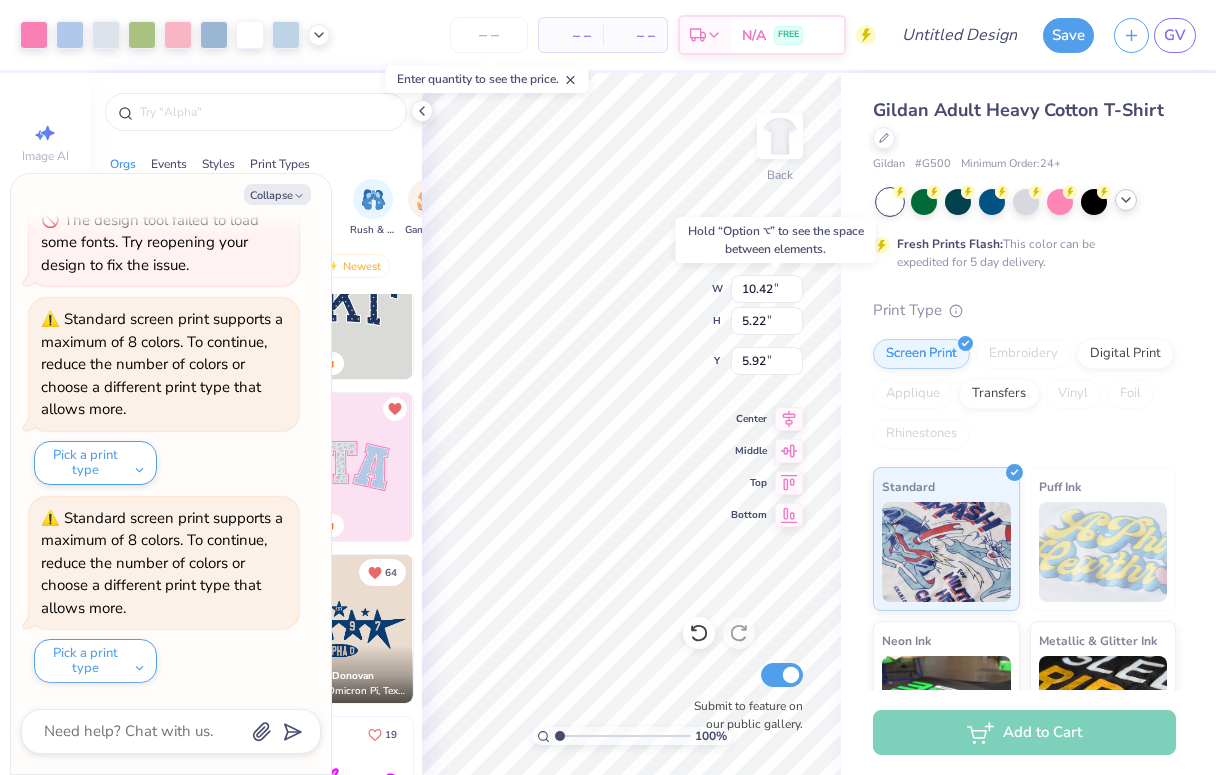 type on "2.45" 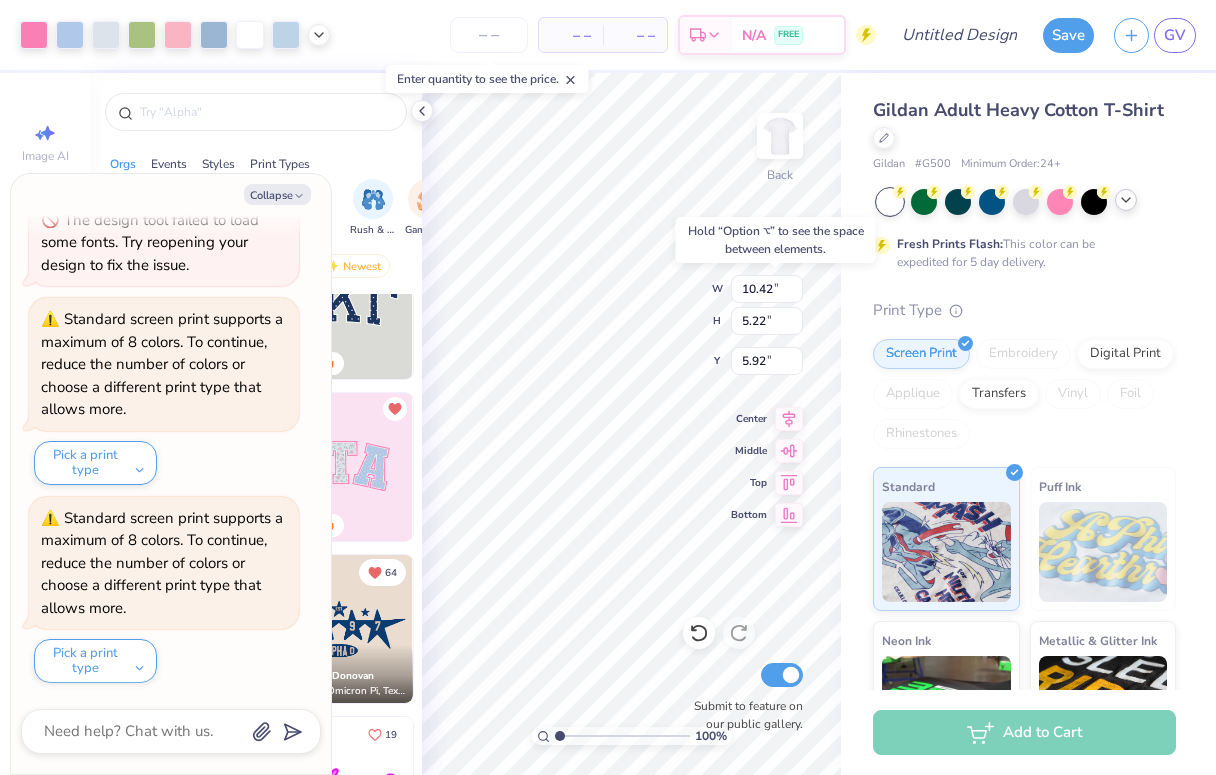 type on "3.47" 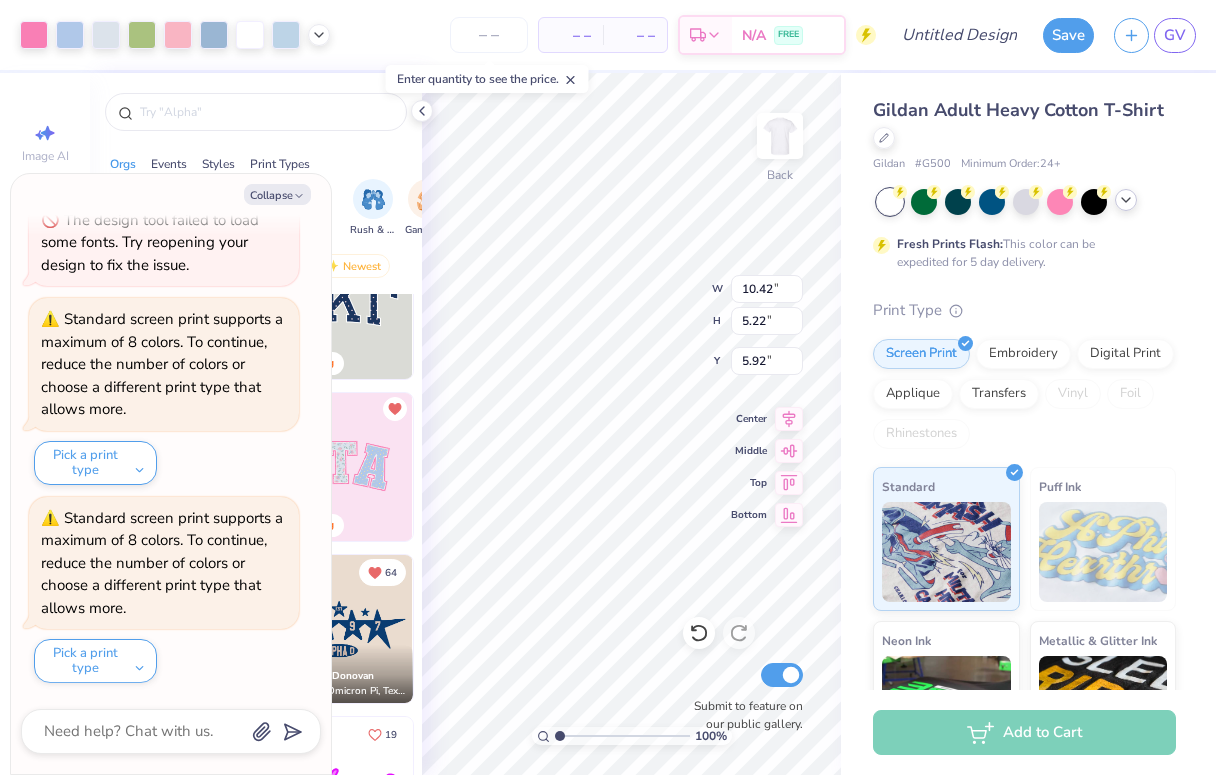 type on "x" 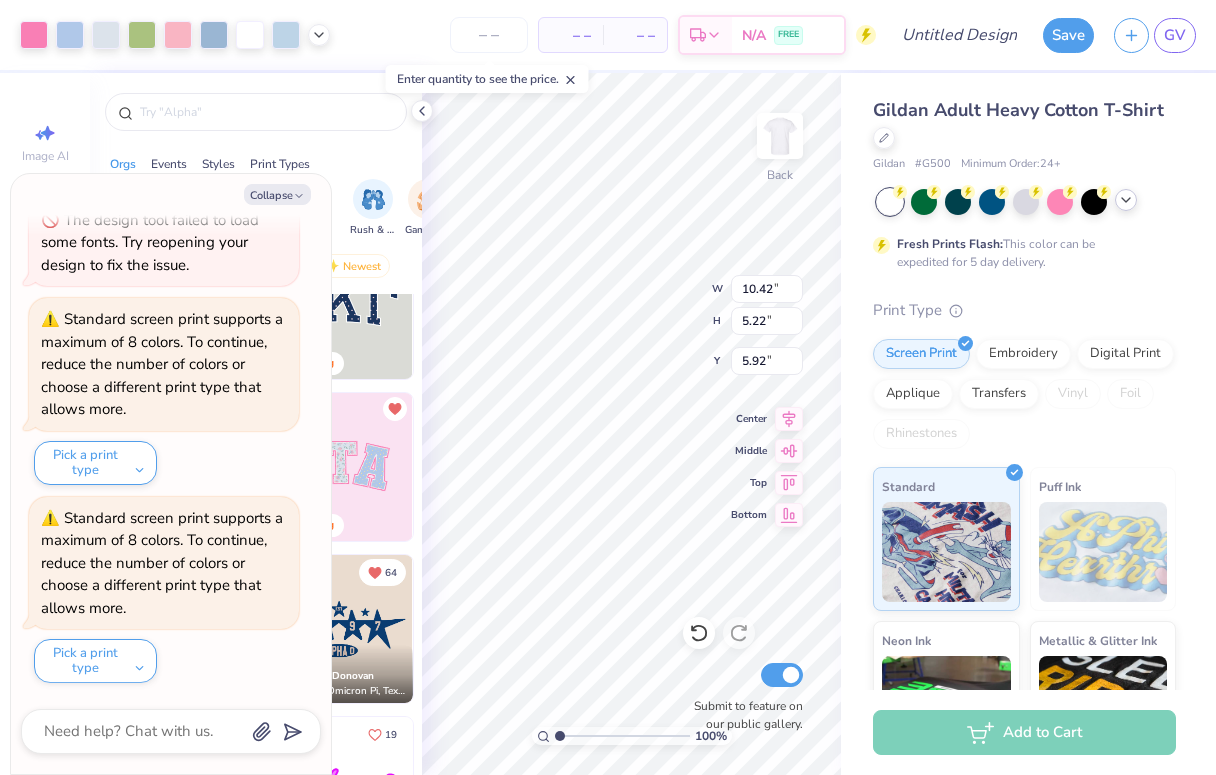 type on "10.64" 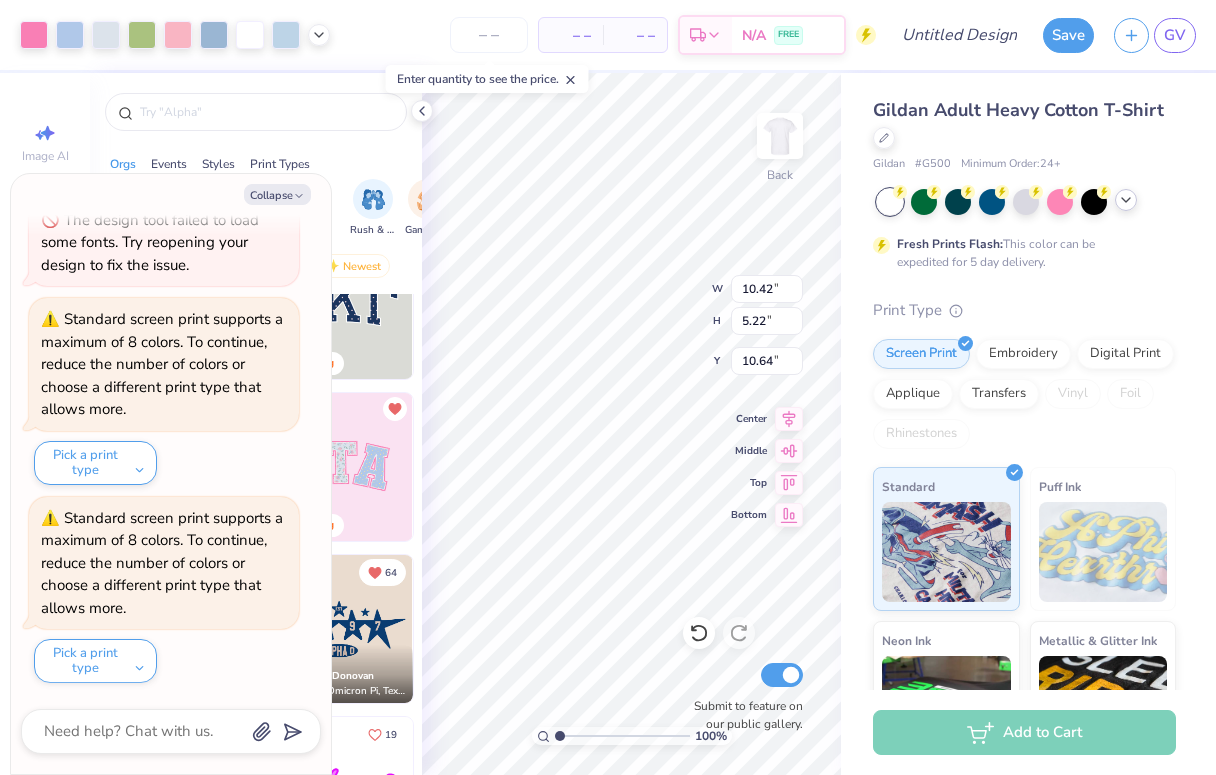 type on "x" 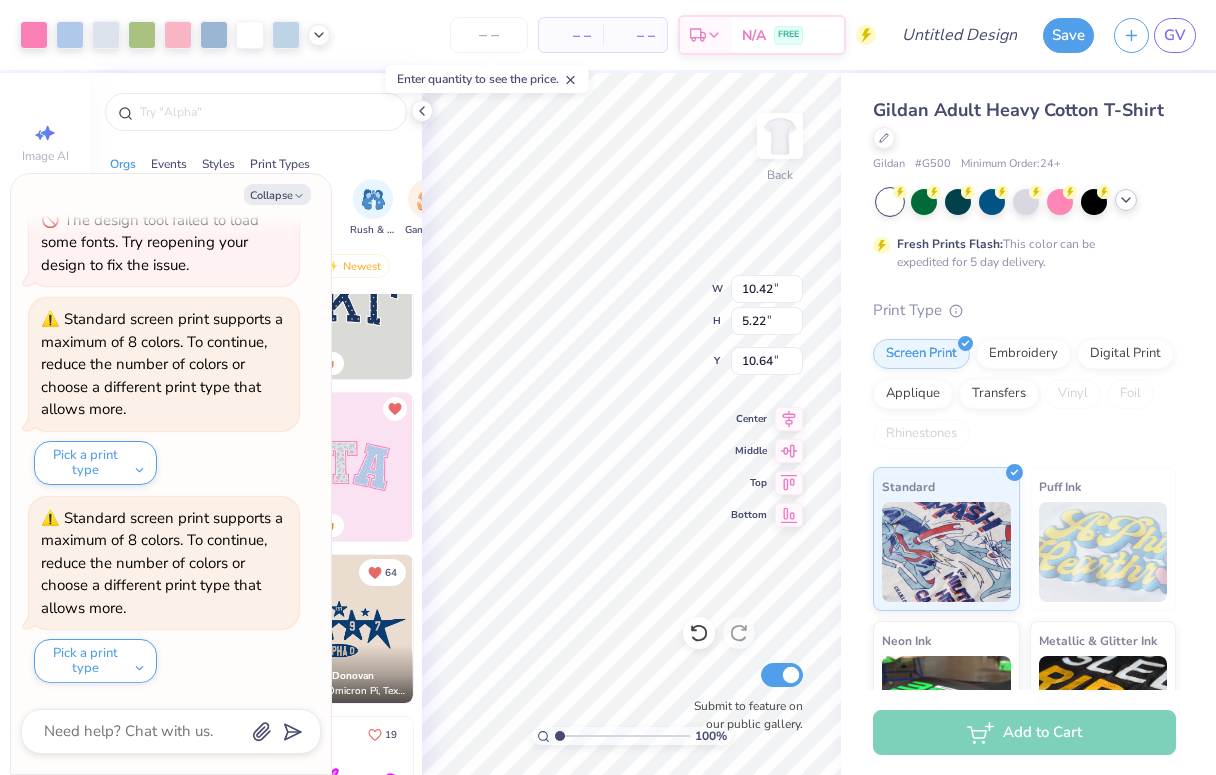 type on "3.76" 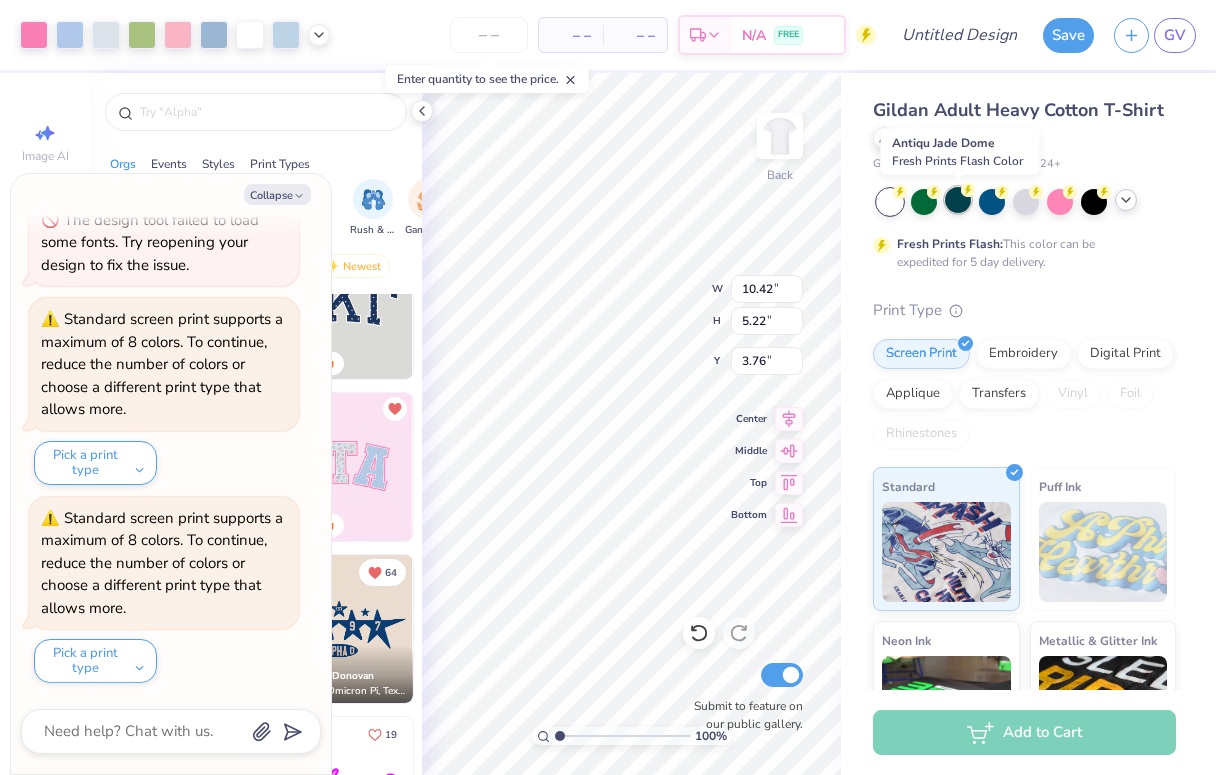click at bounding box center (958, 200) 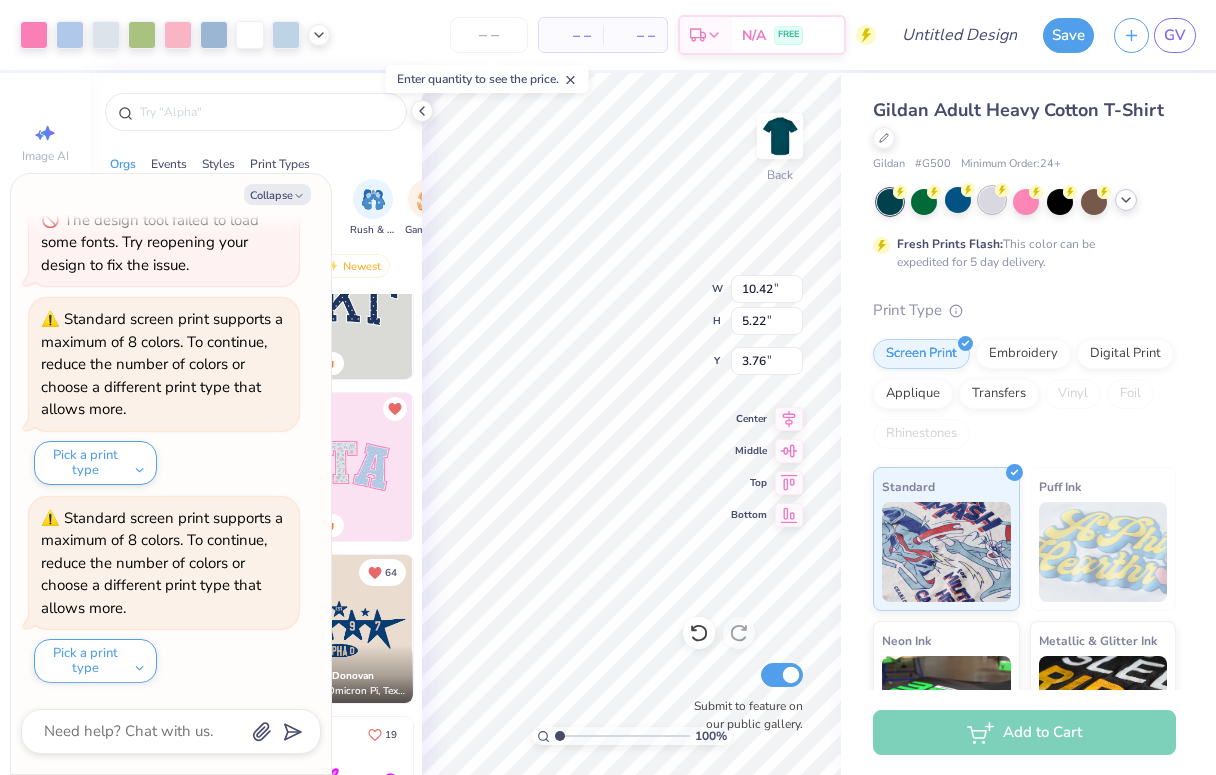 click at bounding box center (992, 200) 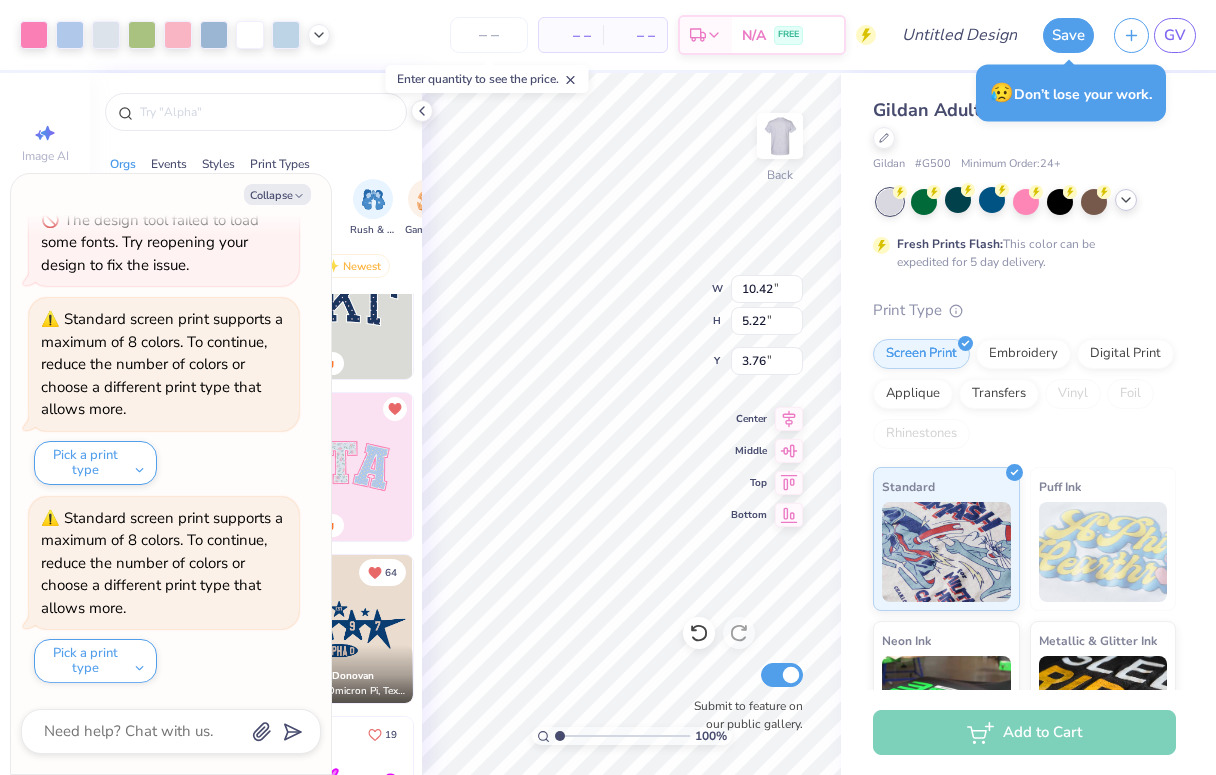 click at bounding box center [1126, 200] 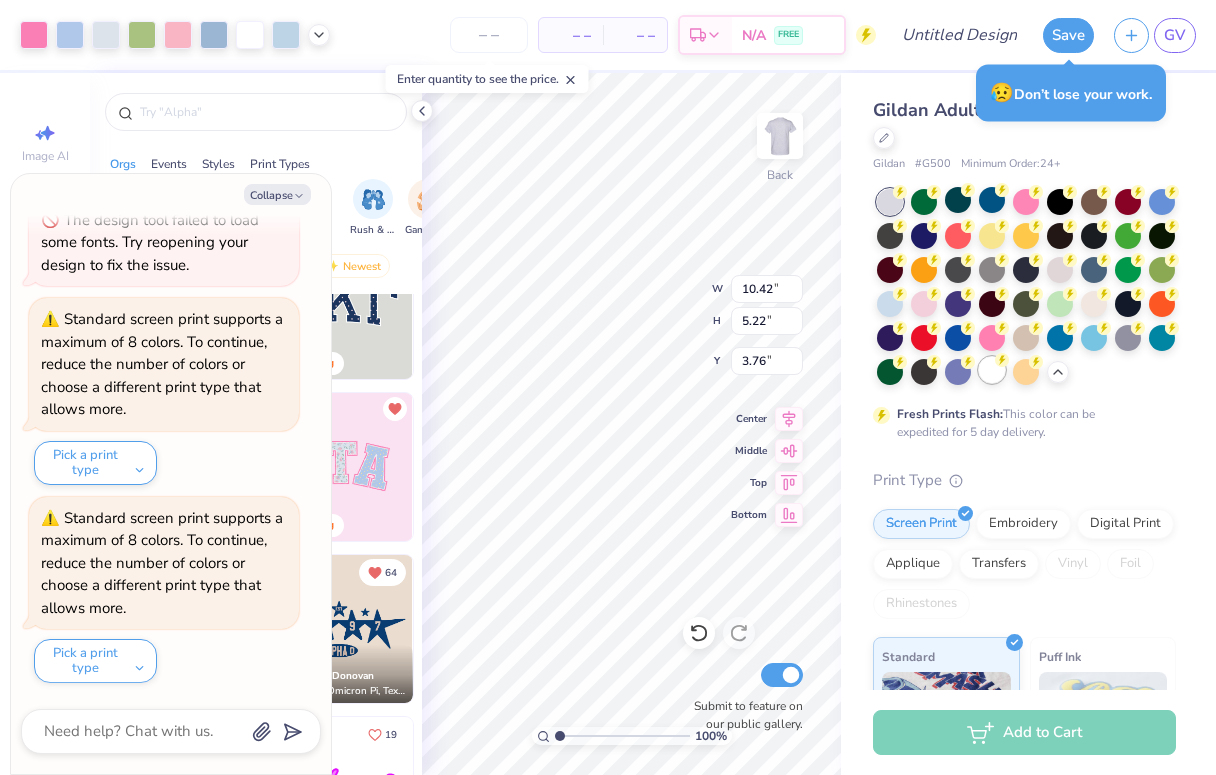 click at bounding box center (992, 370) 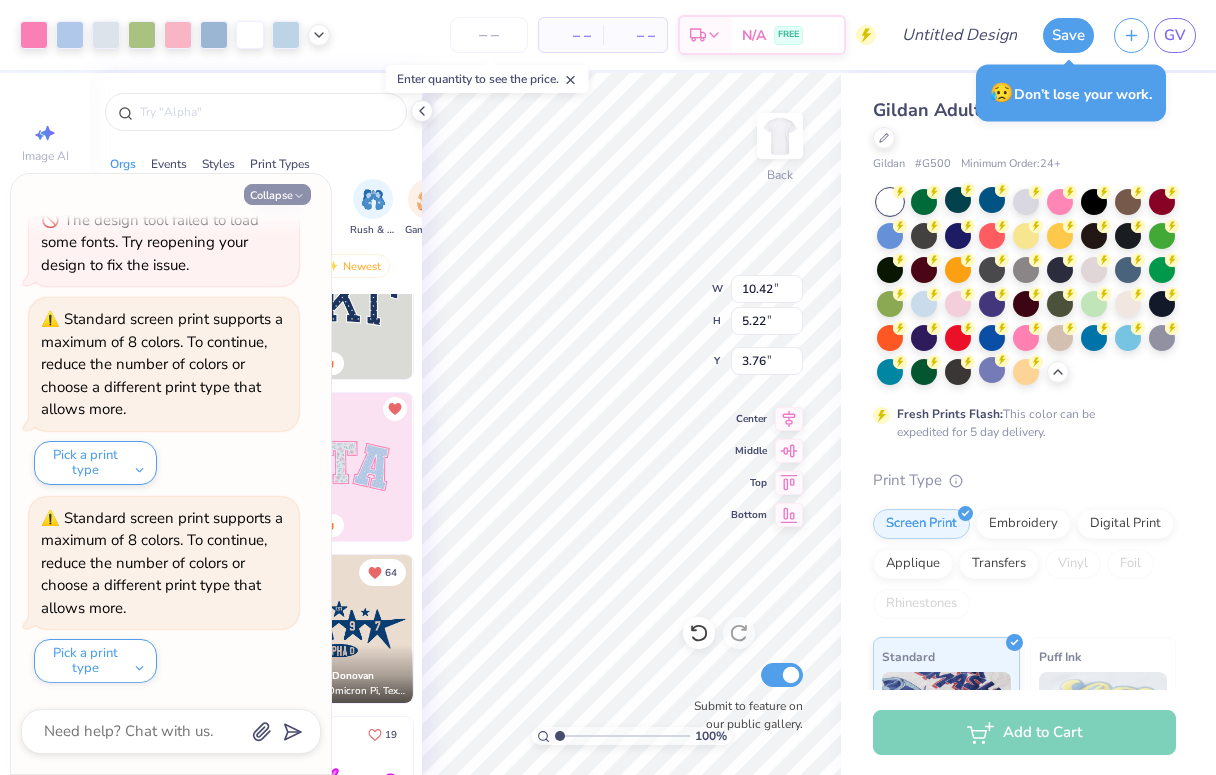 click on "Collapse" at bounding box center [277, 194] 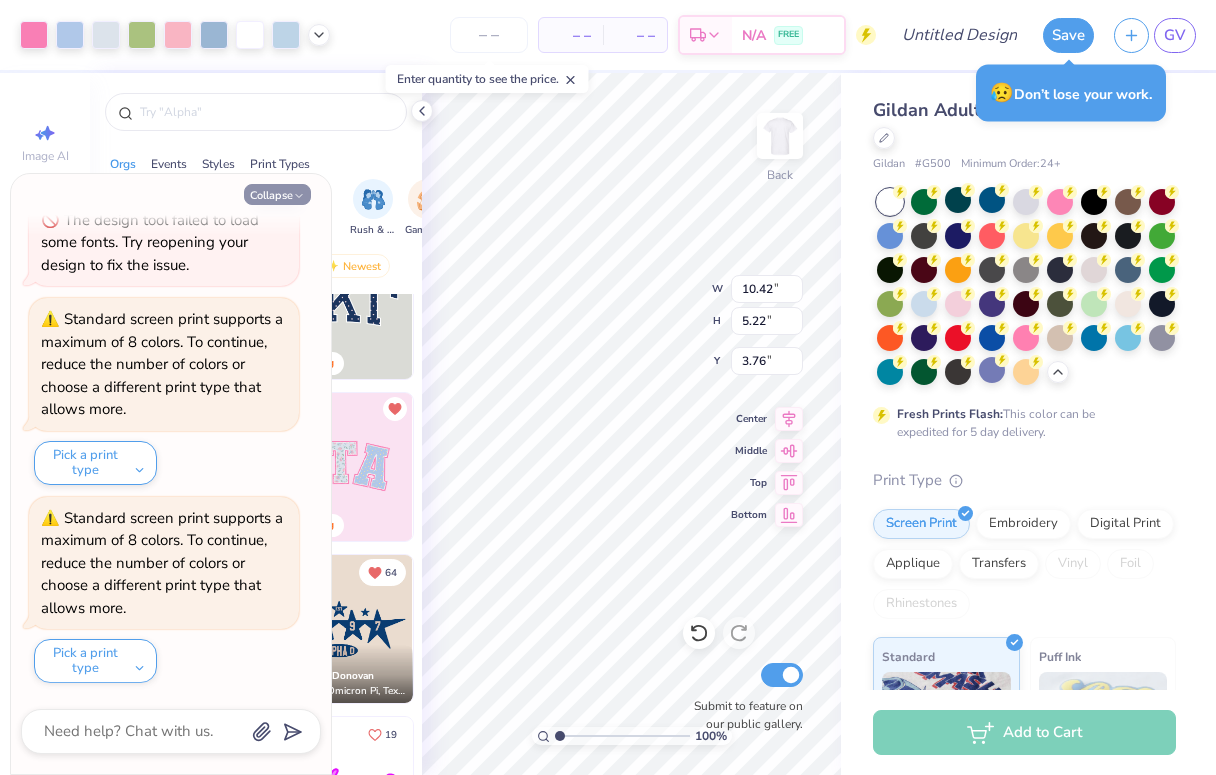 type on "x" 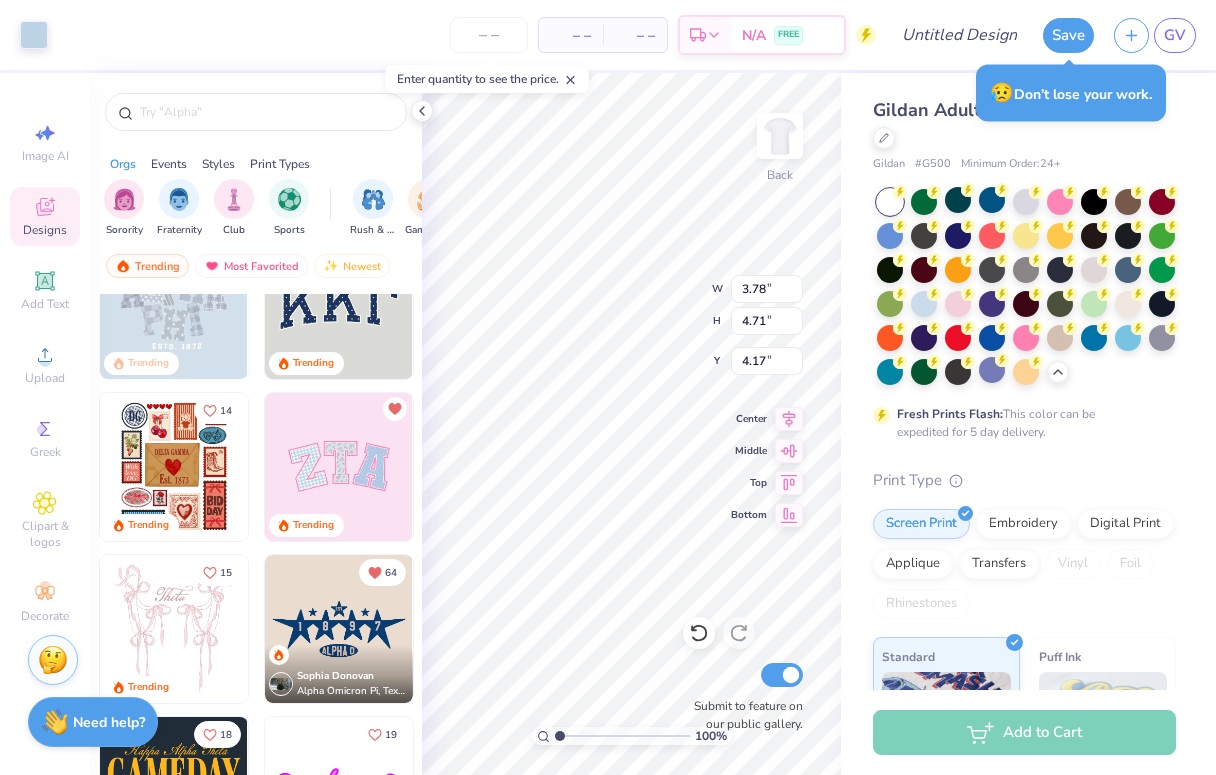 type on "4.10" 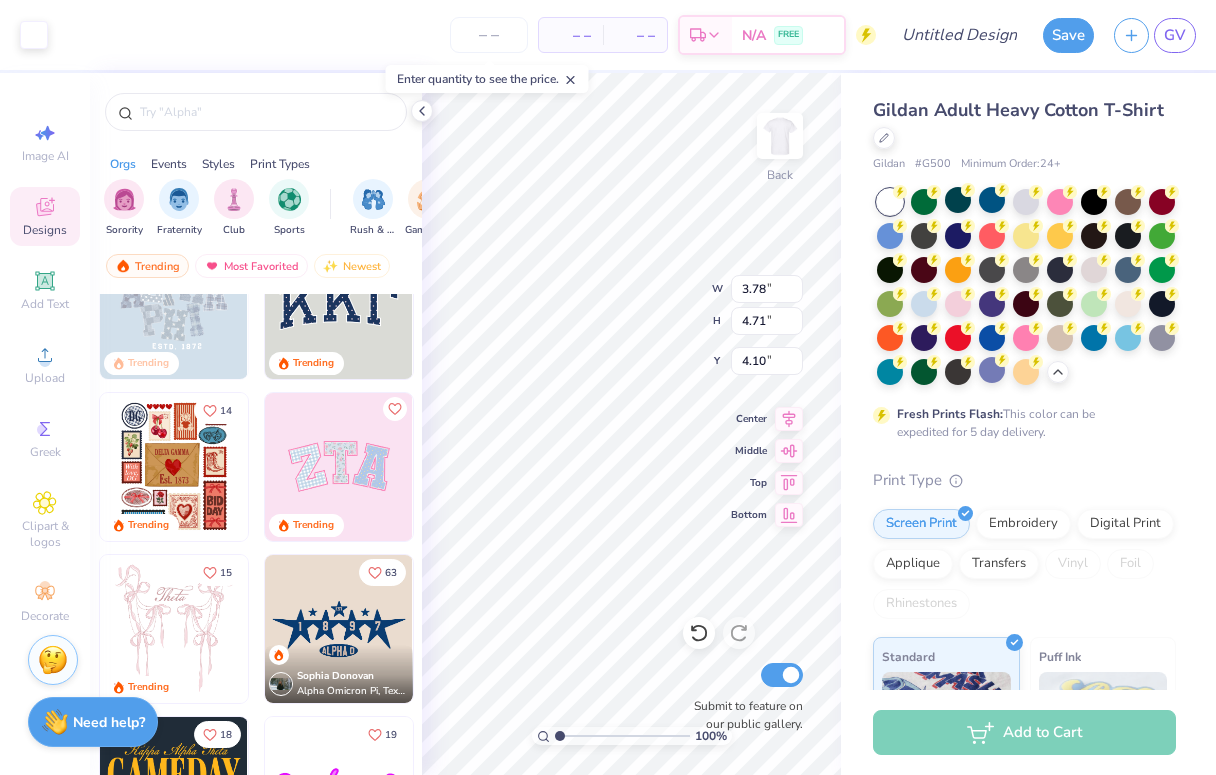type on "4.17" 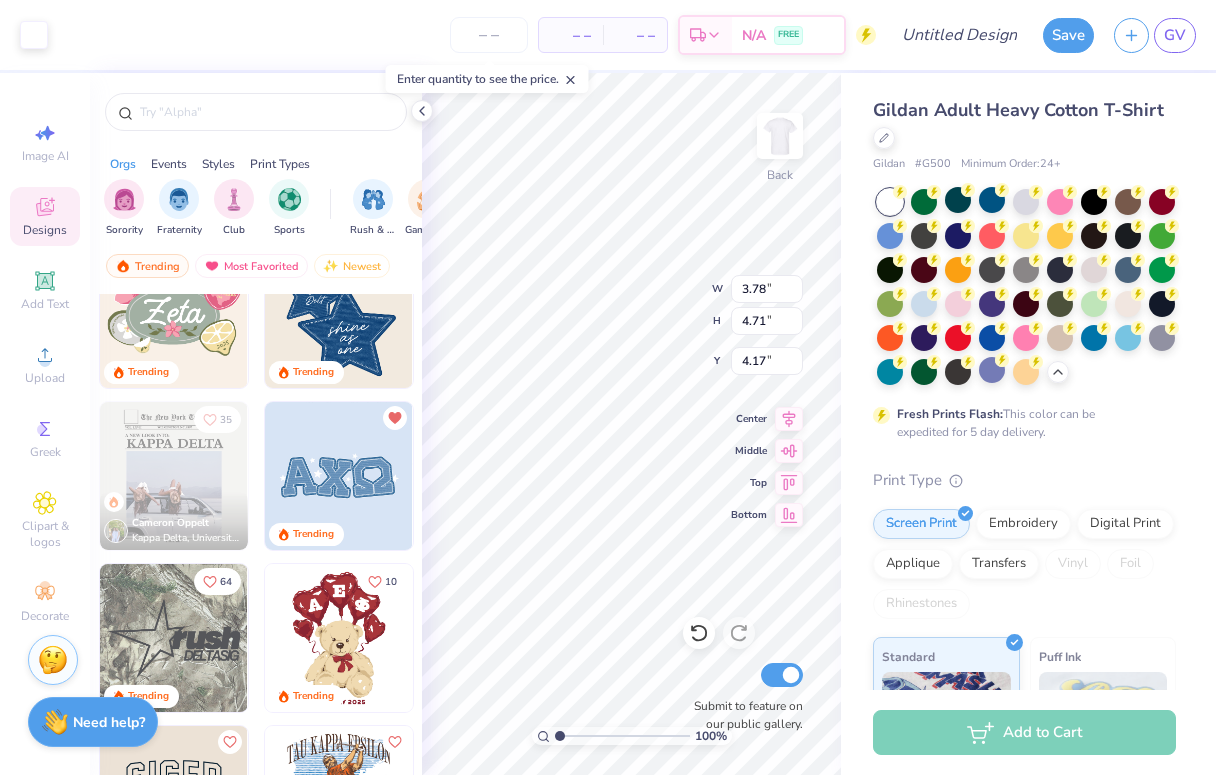 scroll, scrollTop: 888, scrollLeft: 0, axis: vertical 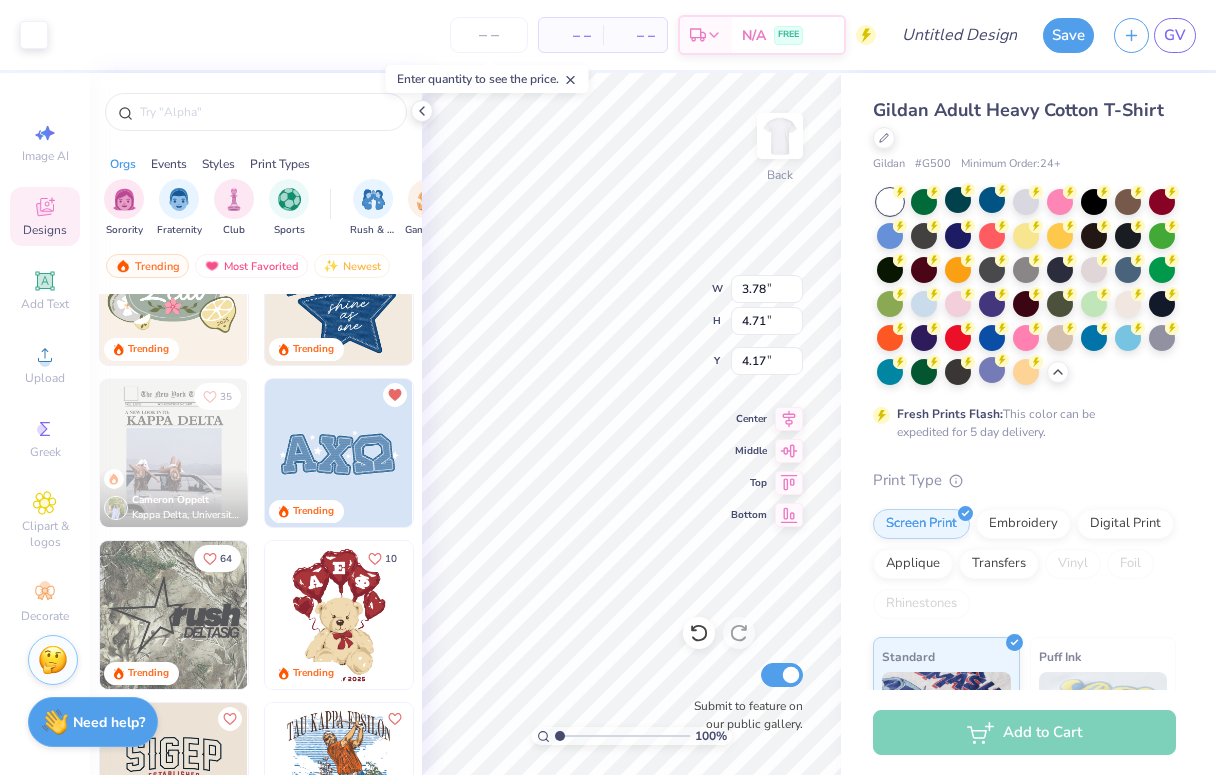 click at bounding box center [339, 453] 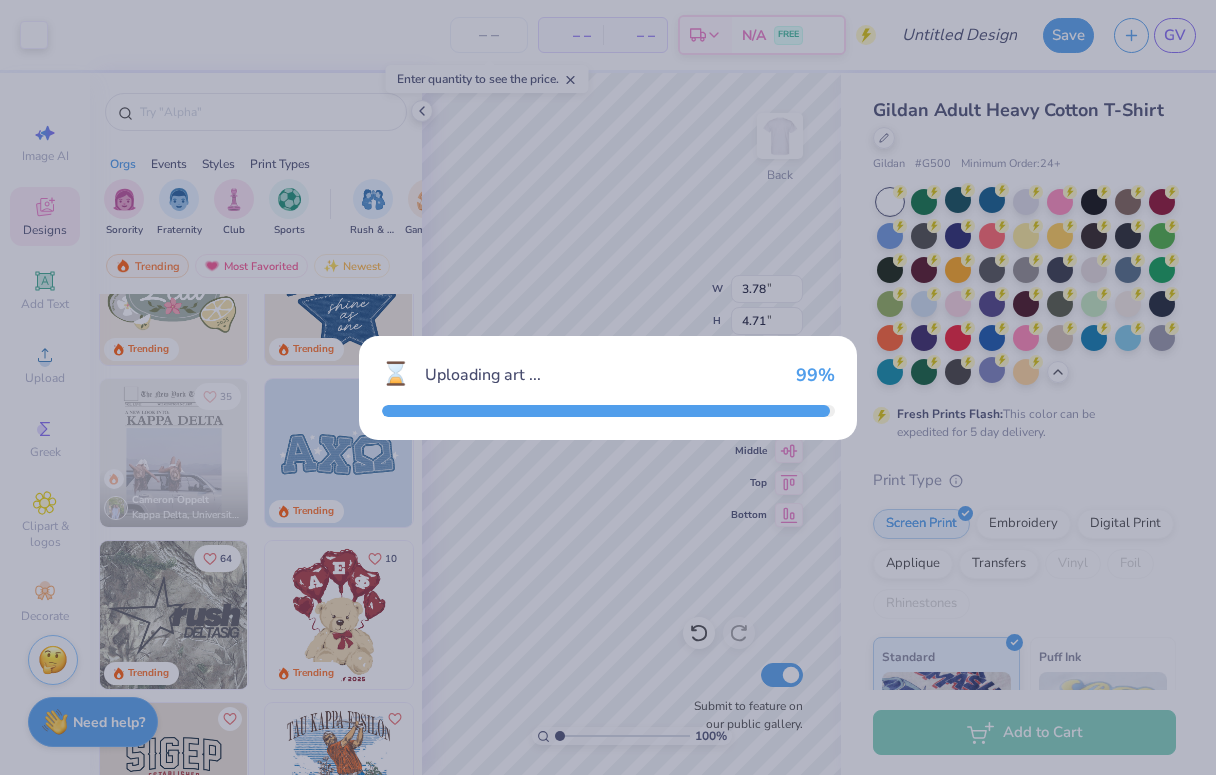 type on "13.30" 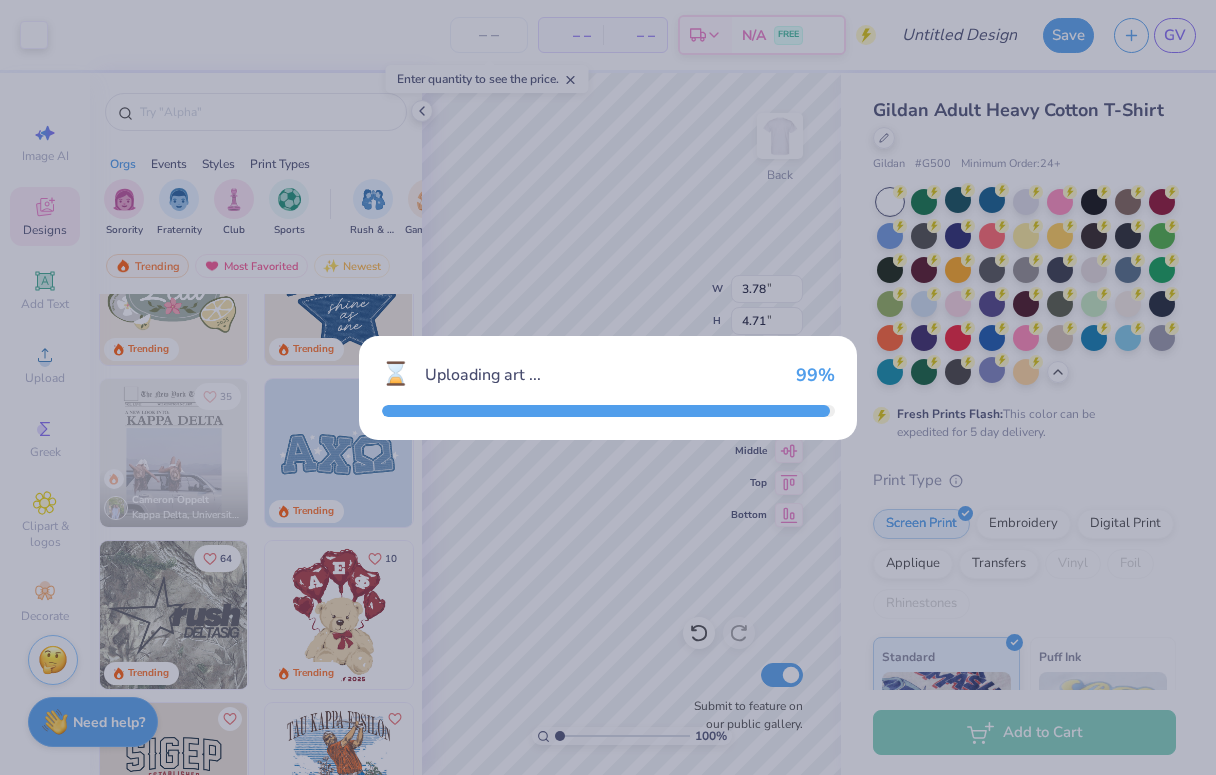 type on "5.06" 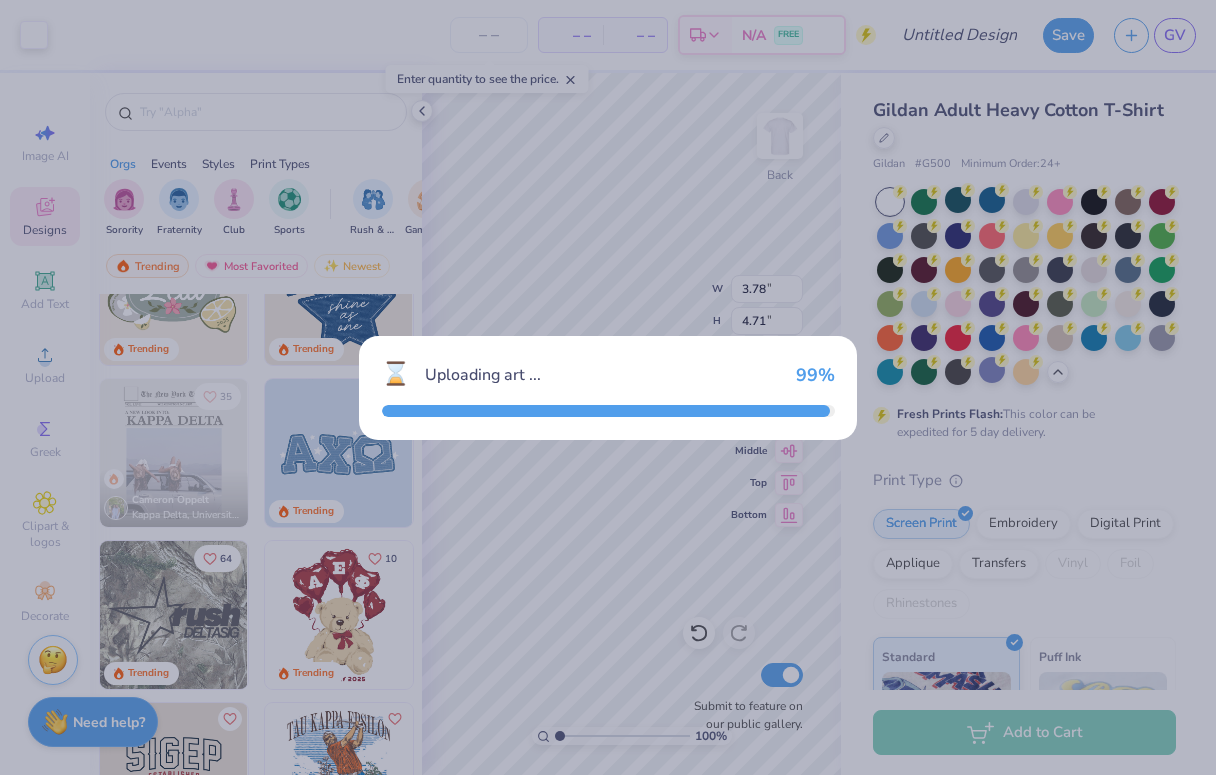 type on "3.00" 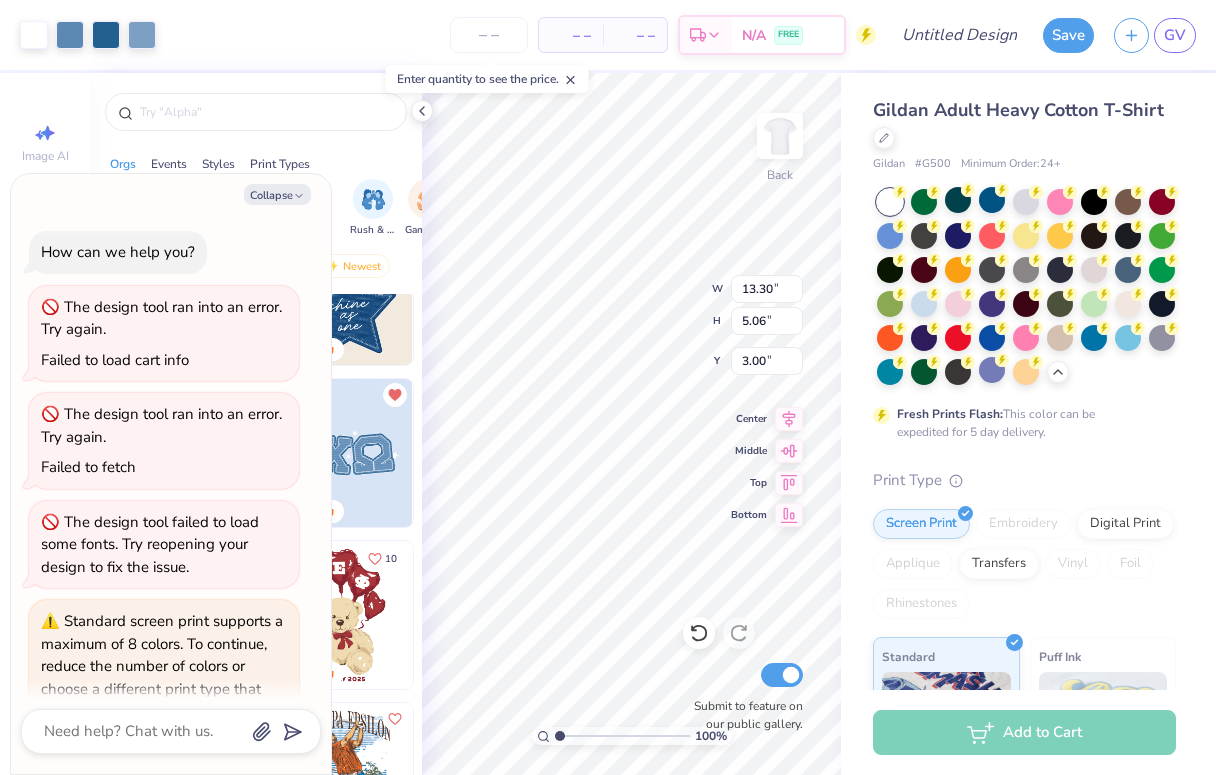 scroll, scrollTop: 500, scrollLeft: 0, axis: vertical 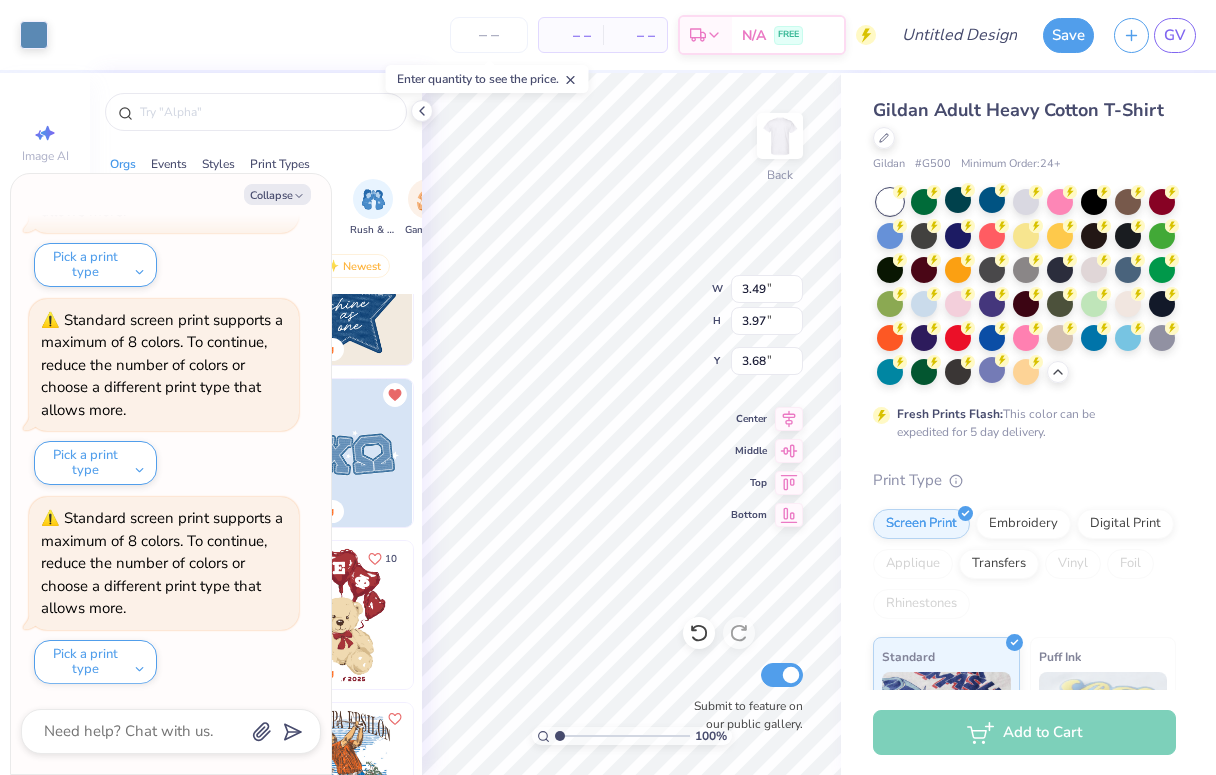 type on "x" 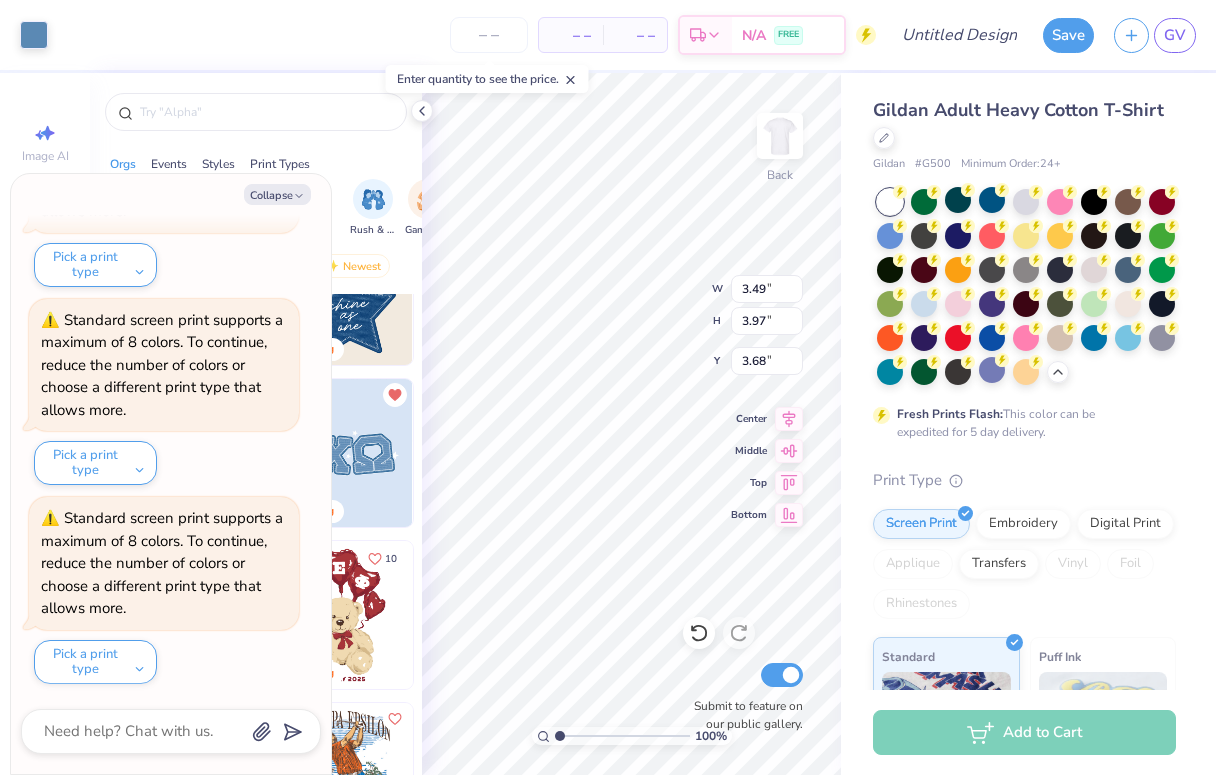 type on "0.88" 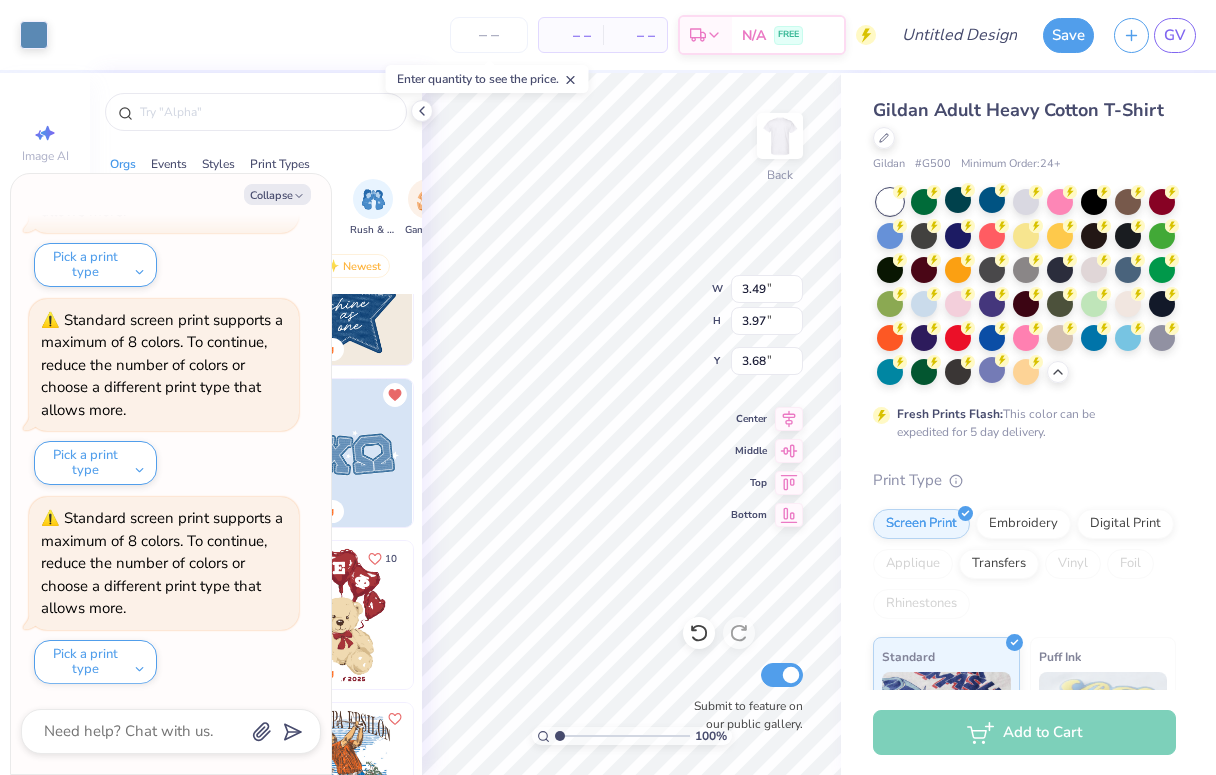 type on "0.06" 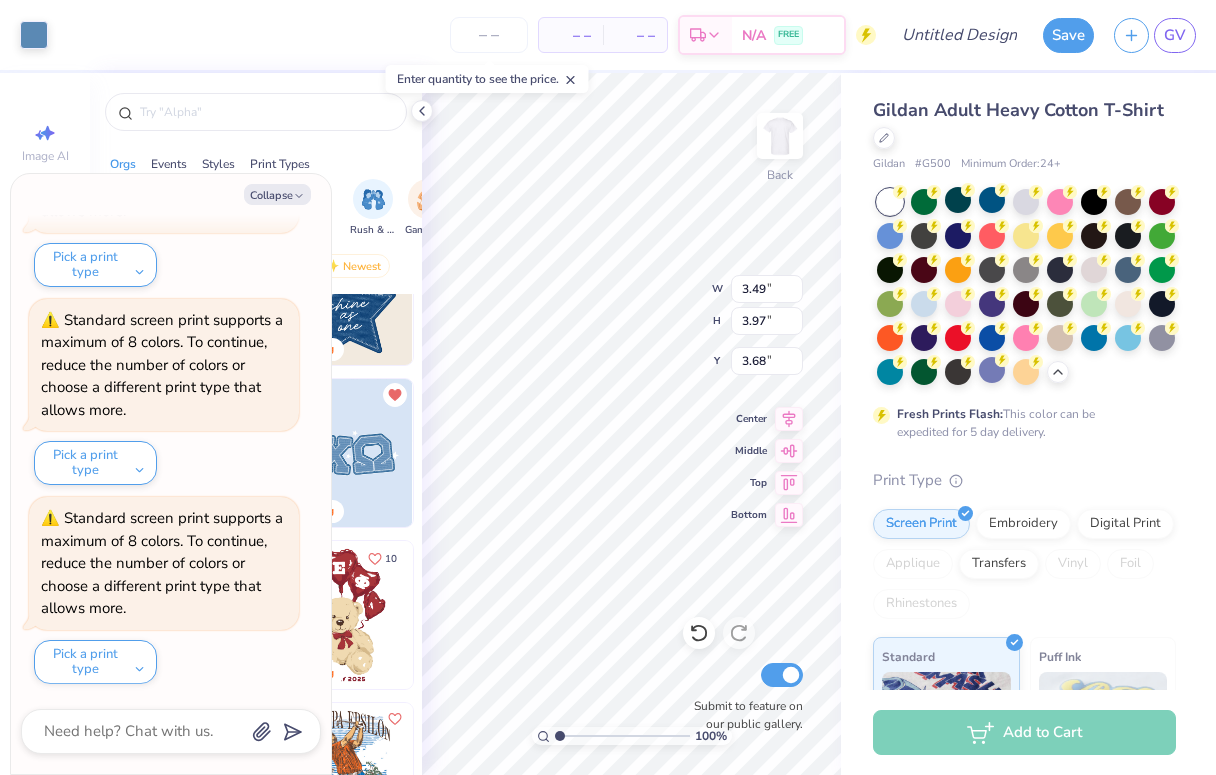 type on "4.86" 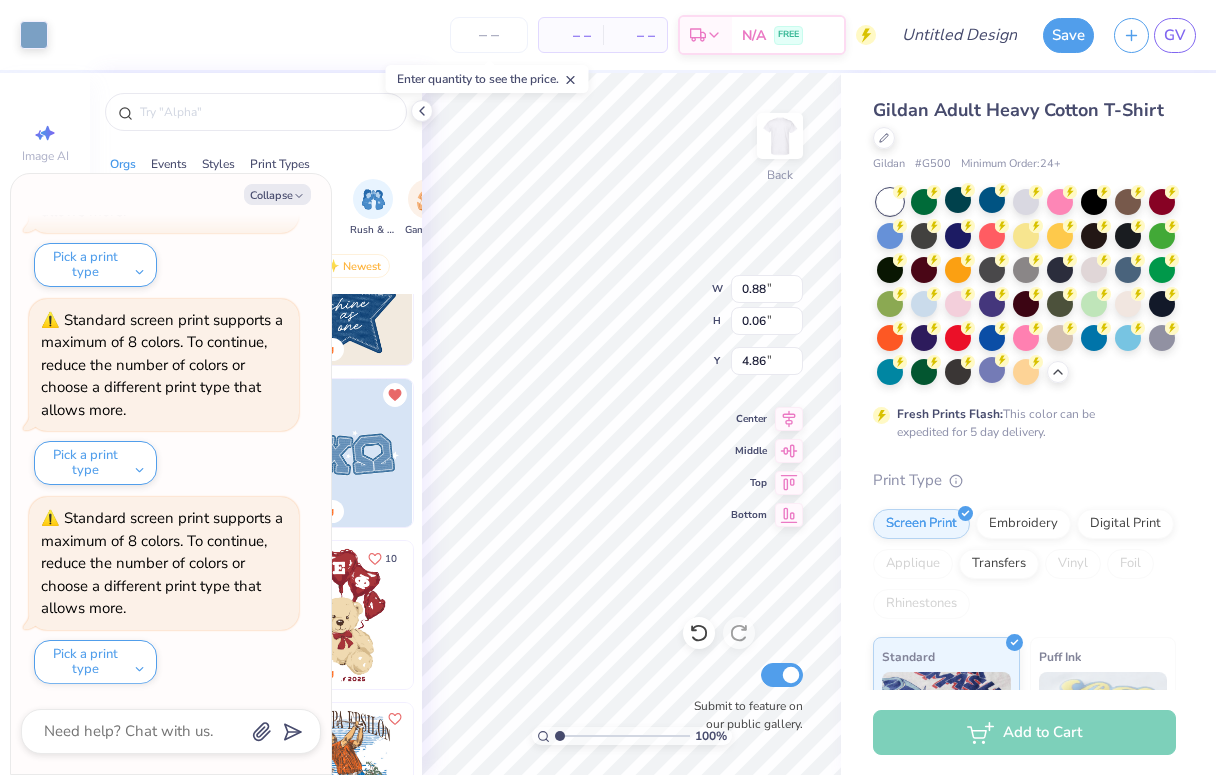 type on "x" 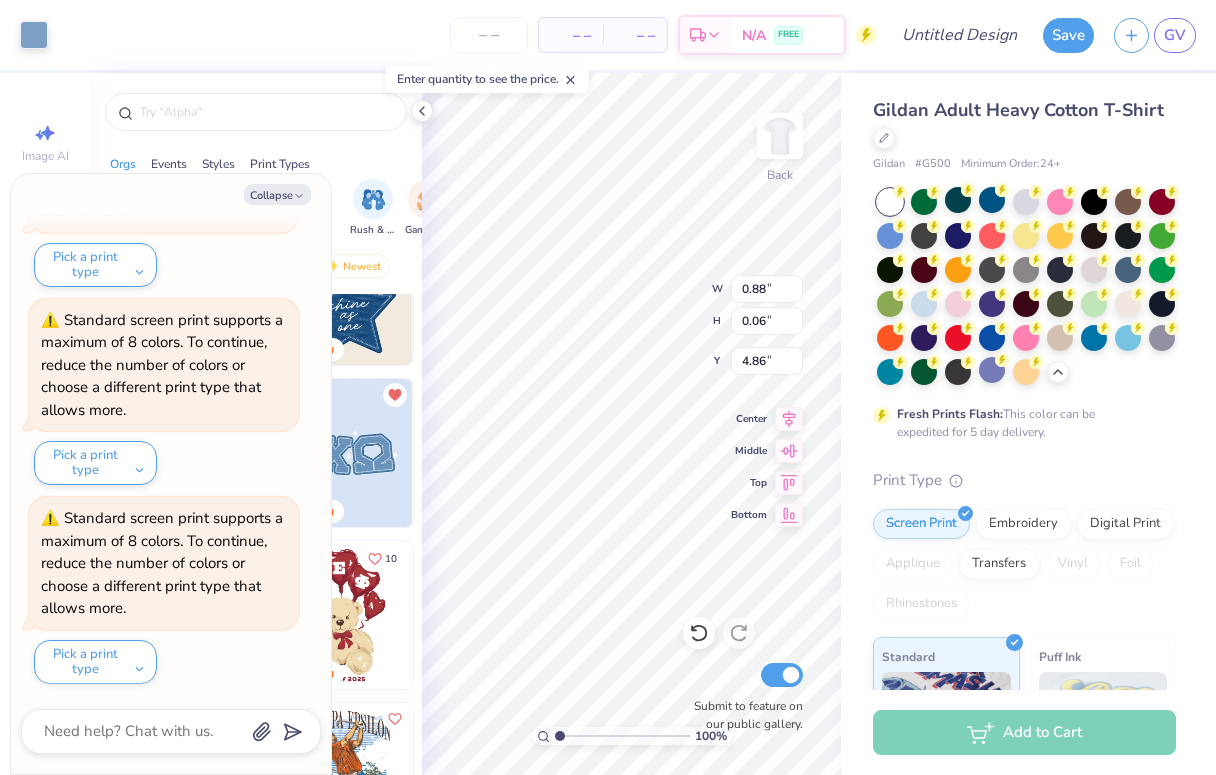 type on "5.54" 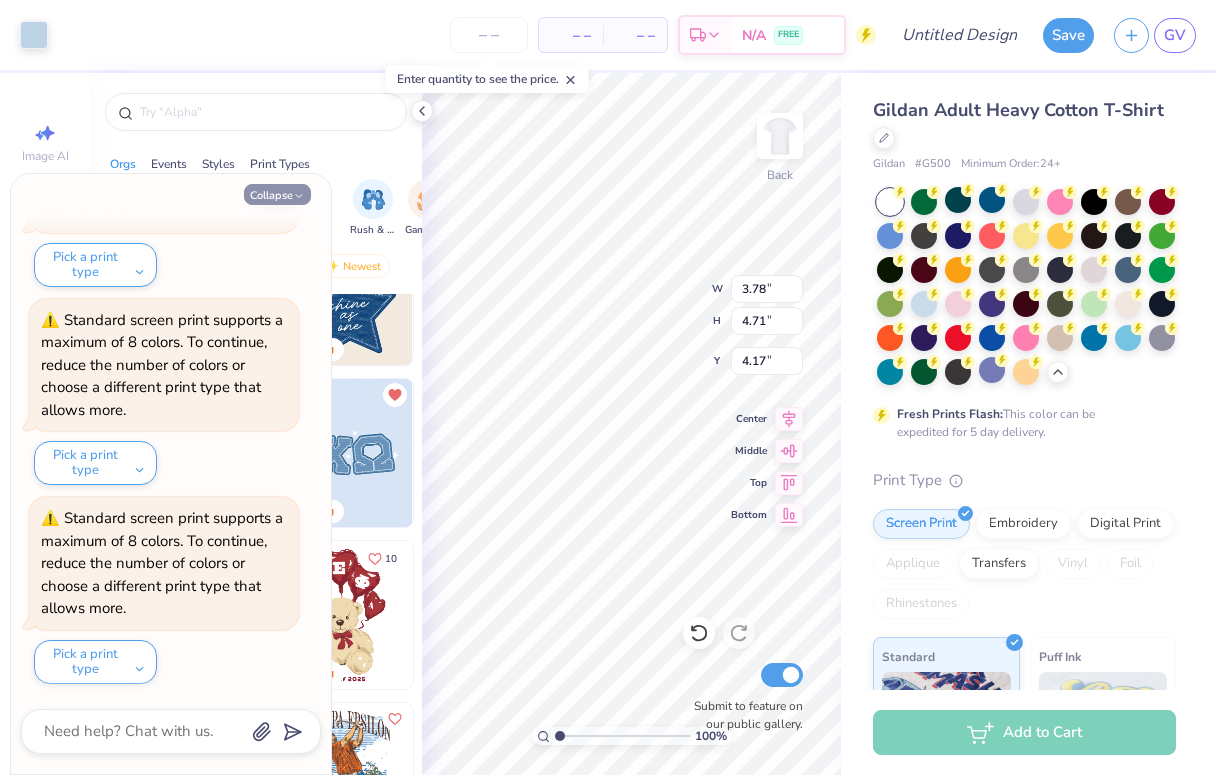 click on "Collapse" at bounding box center (277, 194) 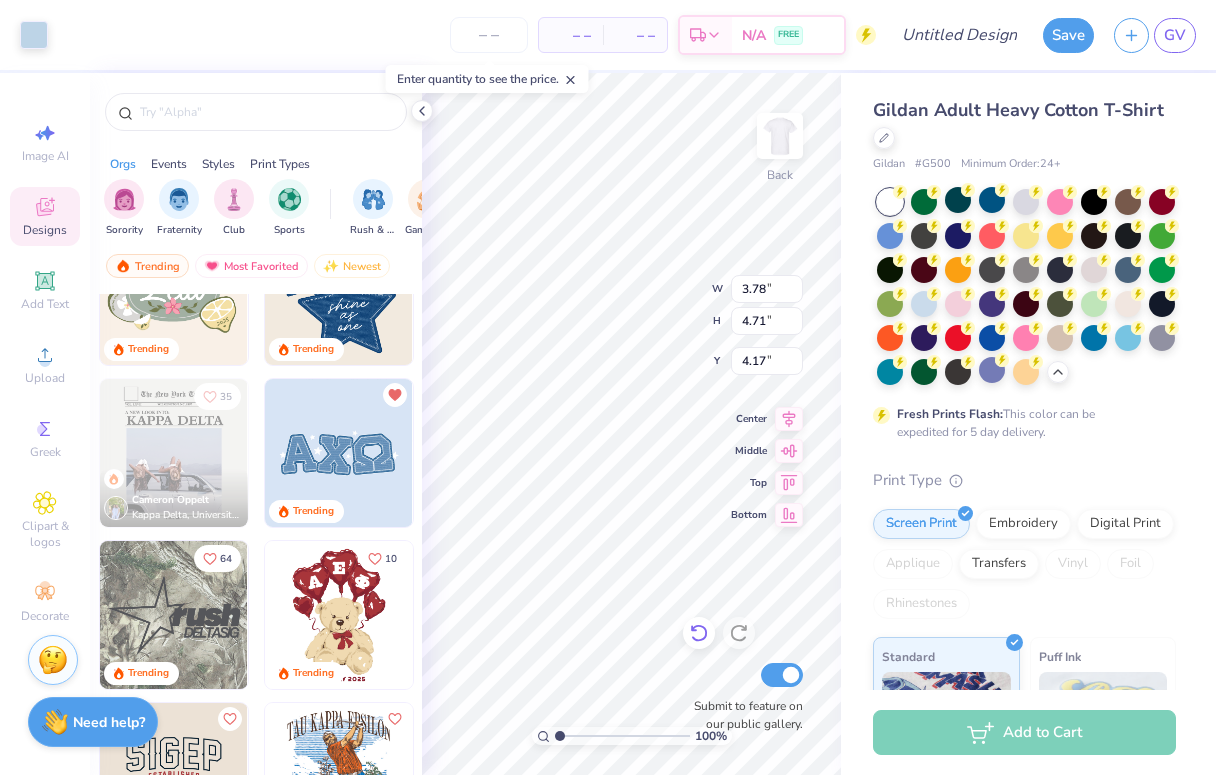 click 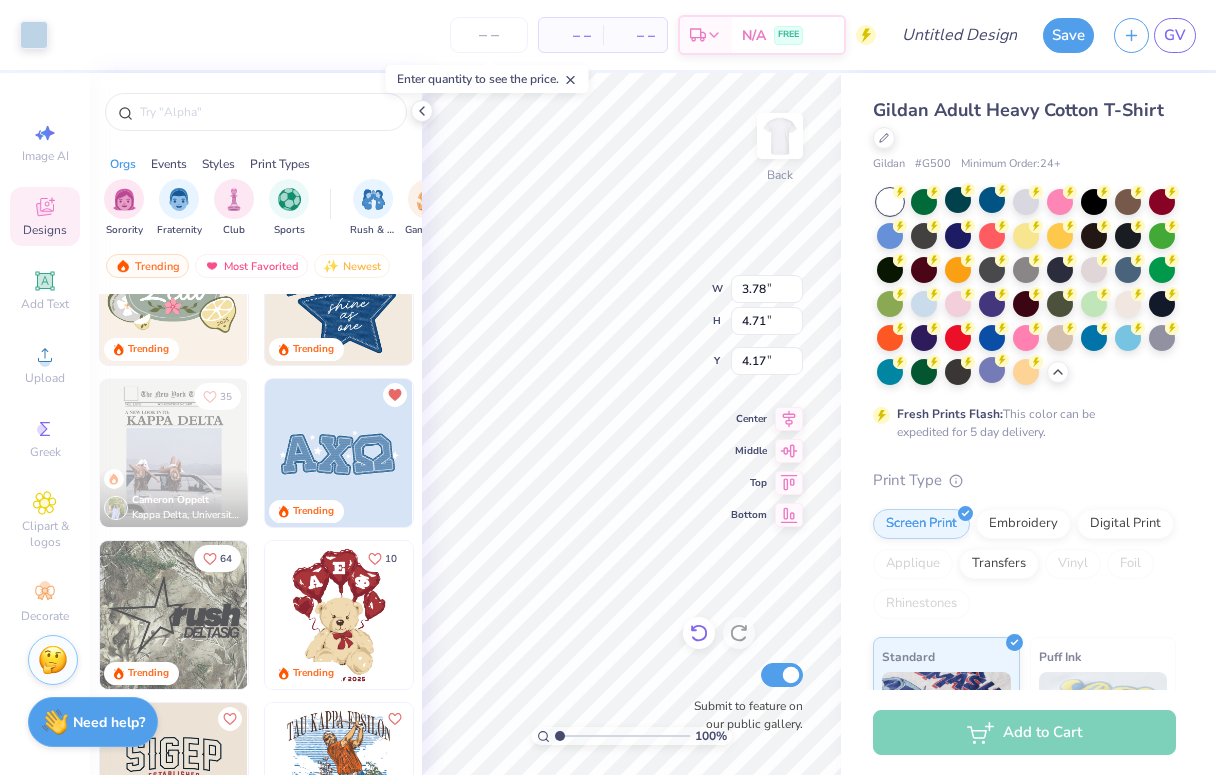 click 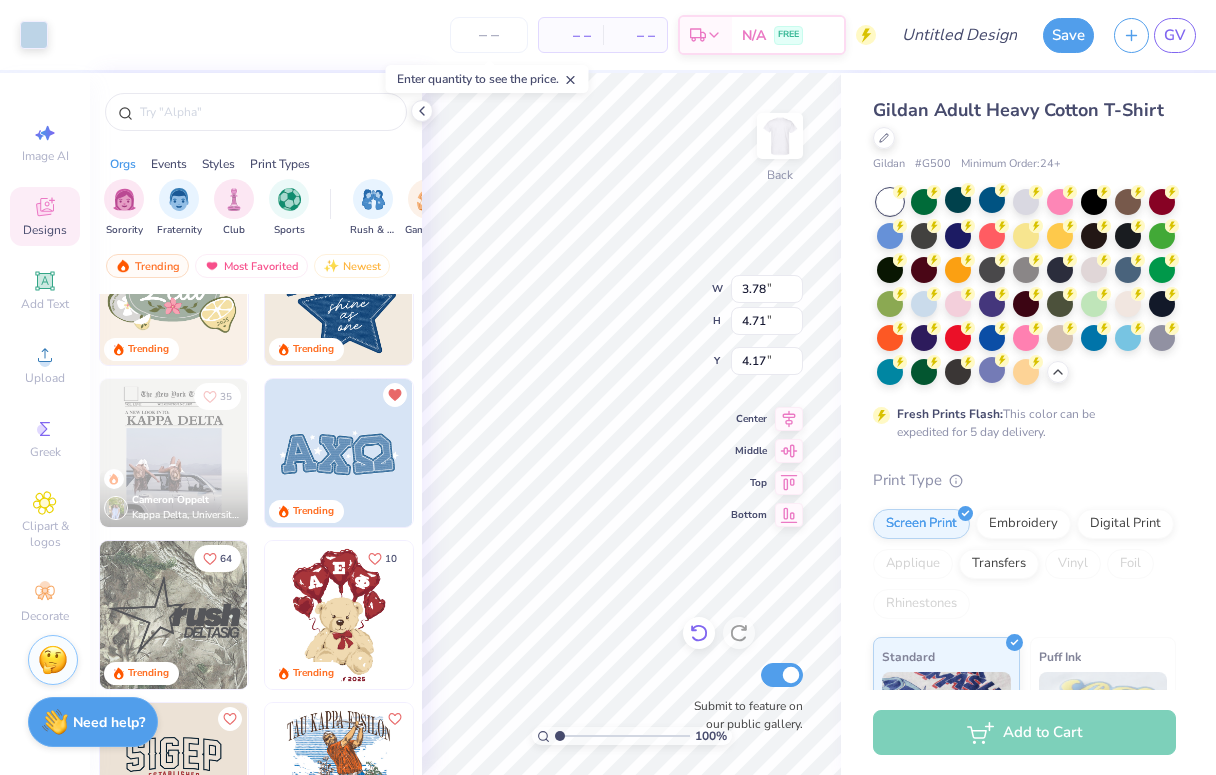 click 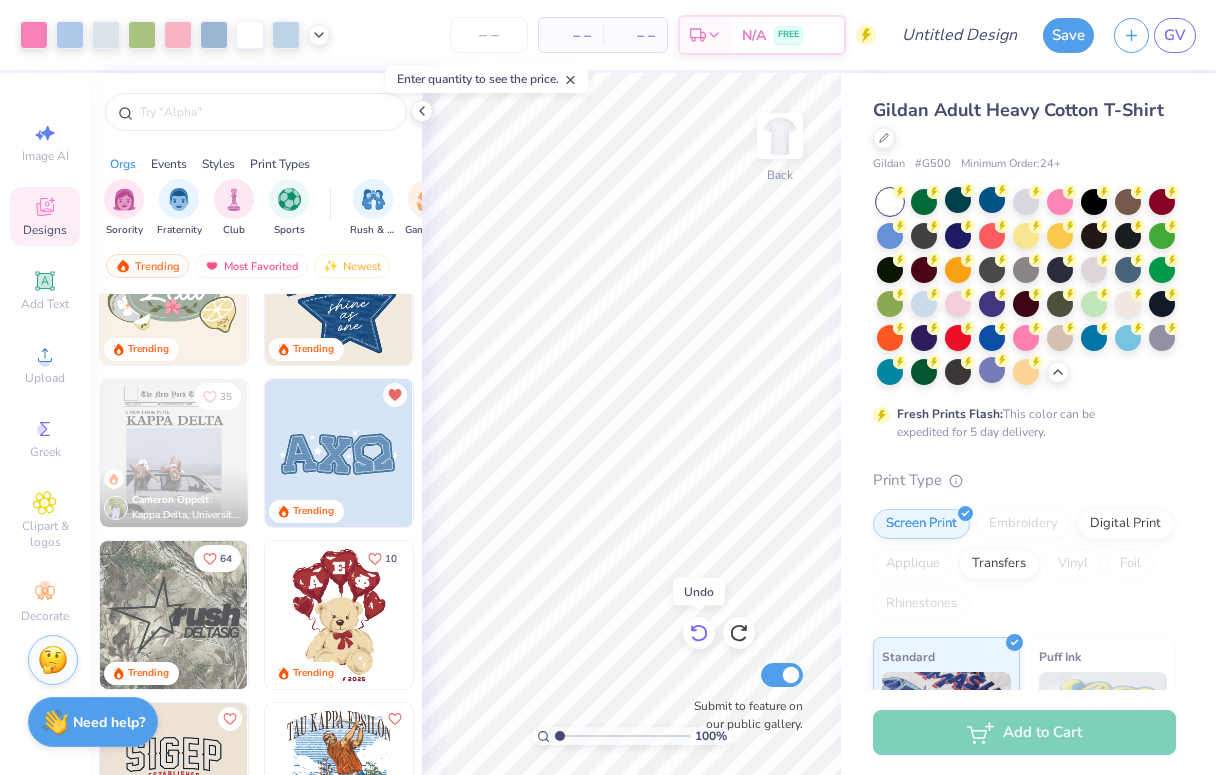 click 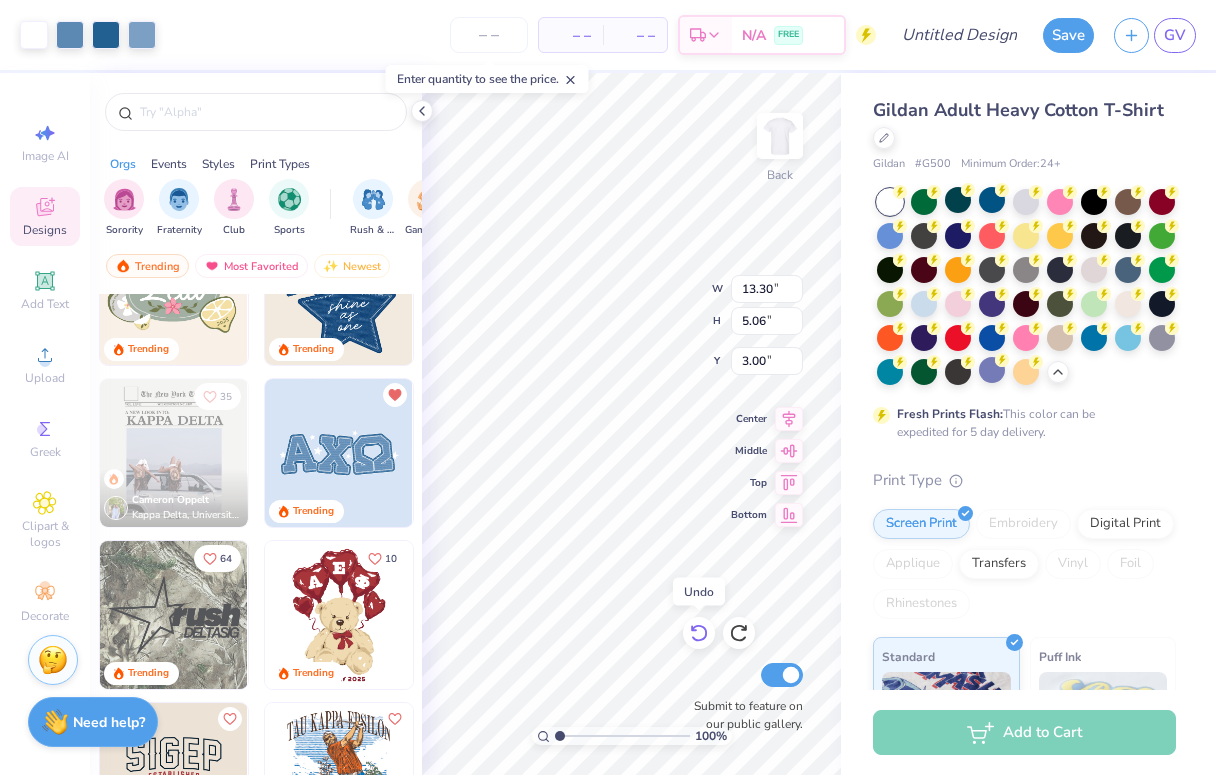 click 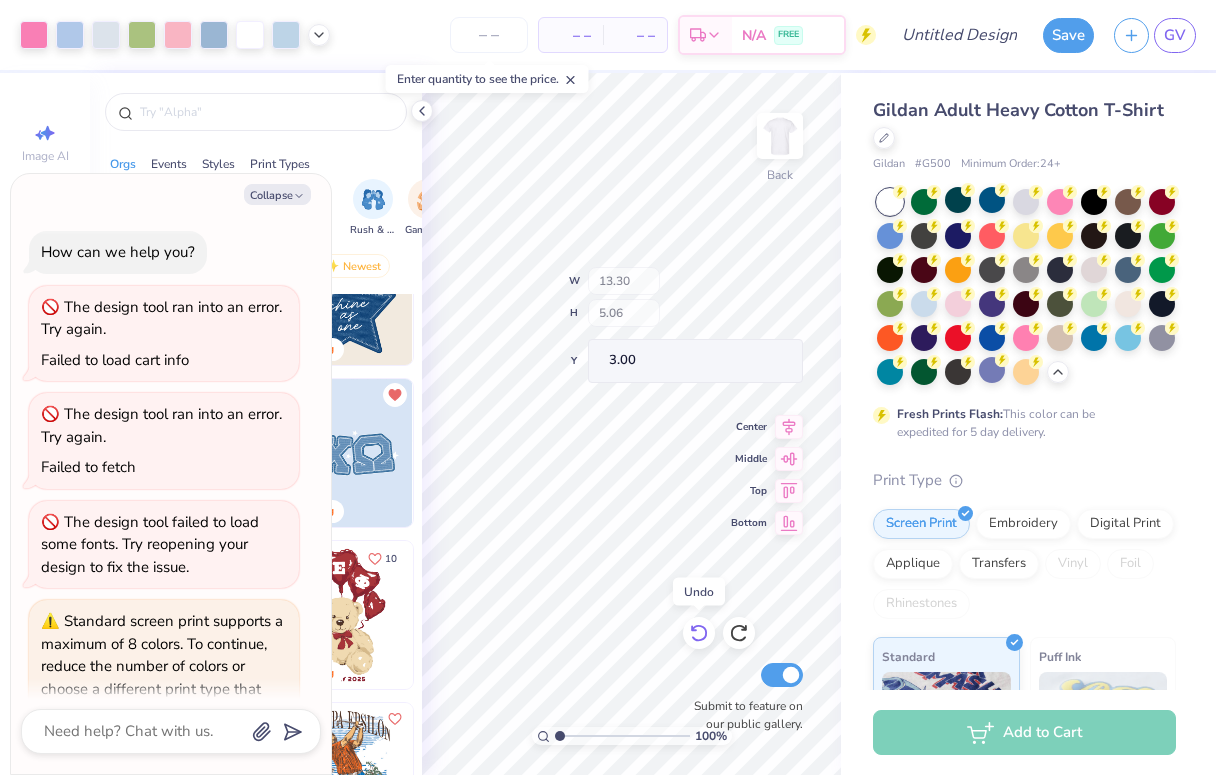 scroll, scrollTop: 699, scrollLeft: 0, axis: vertical 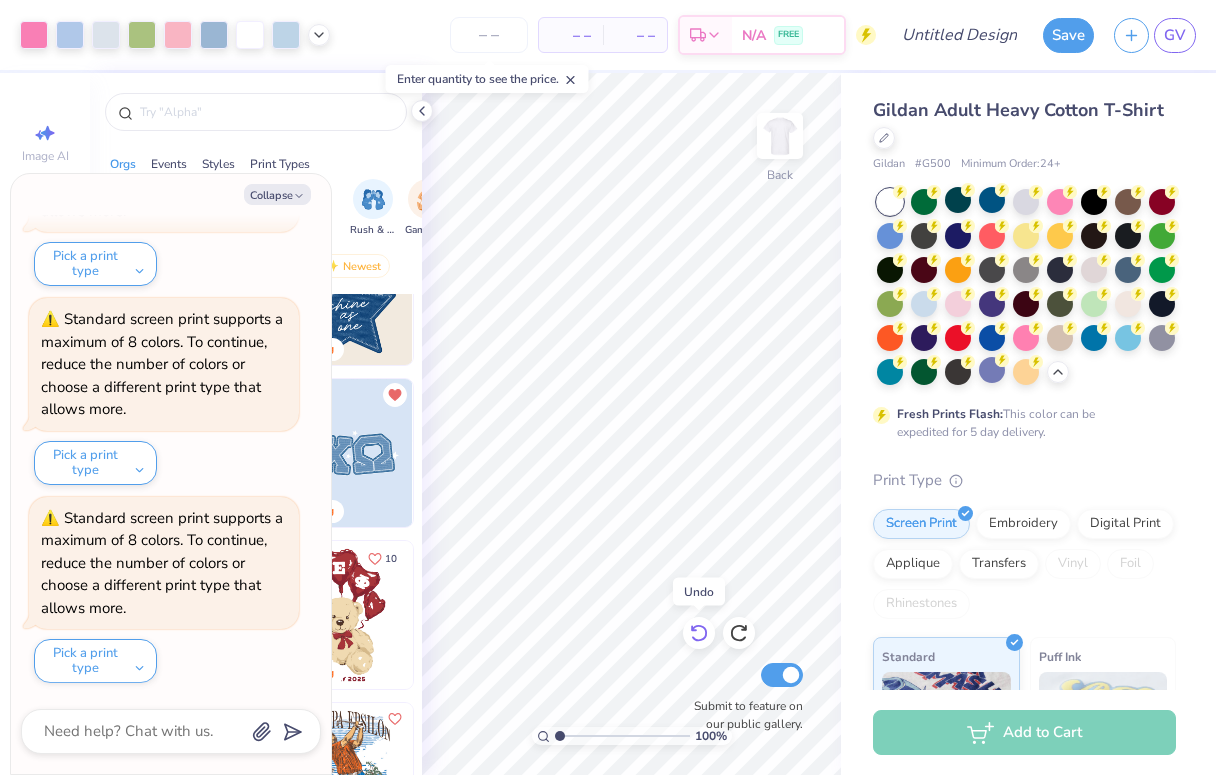 click 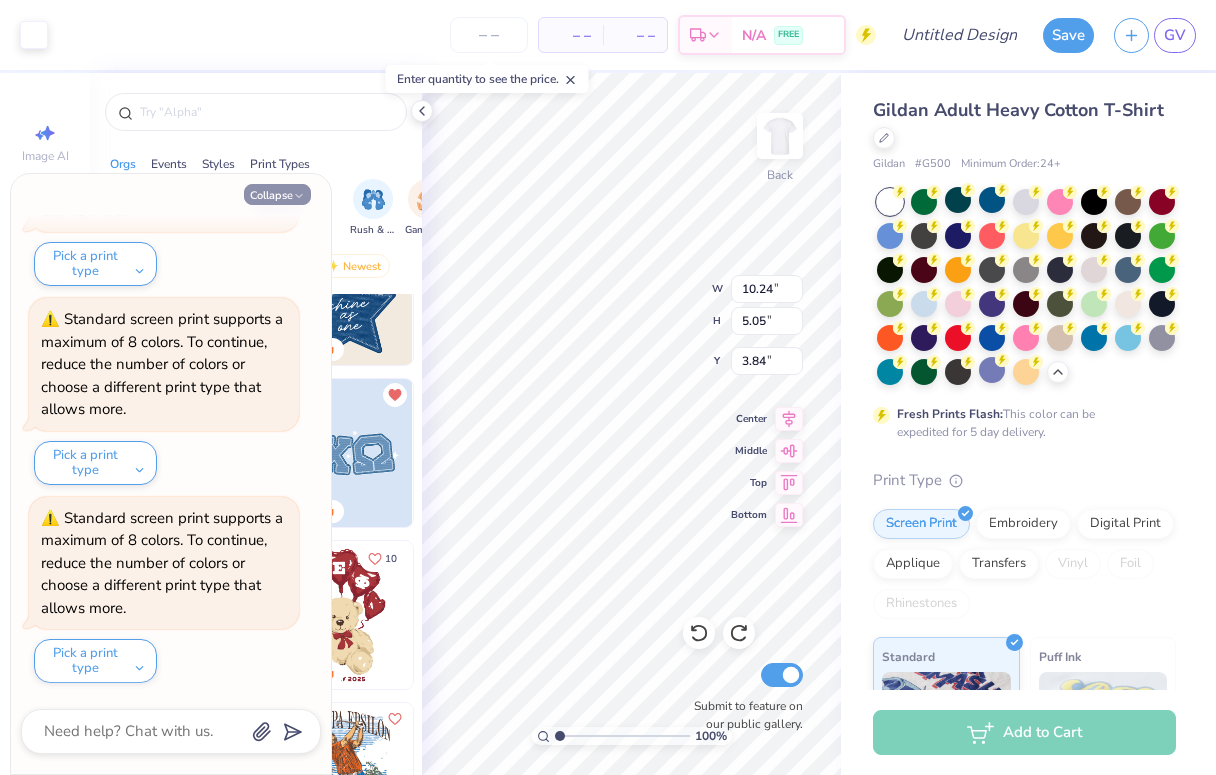 click on "Collapse" at bounding box center (277, 194) 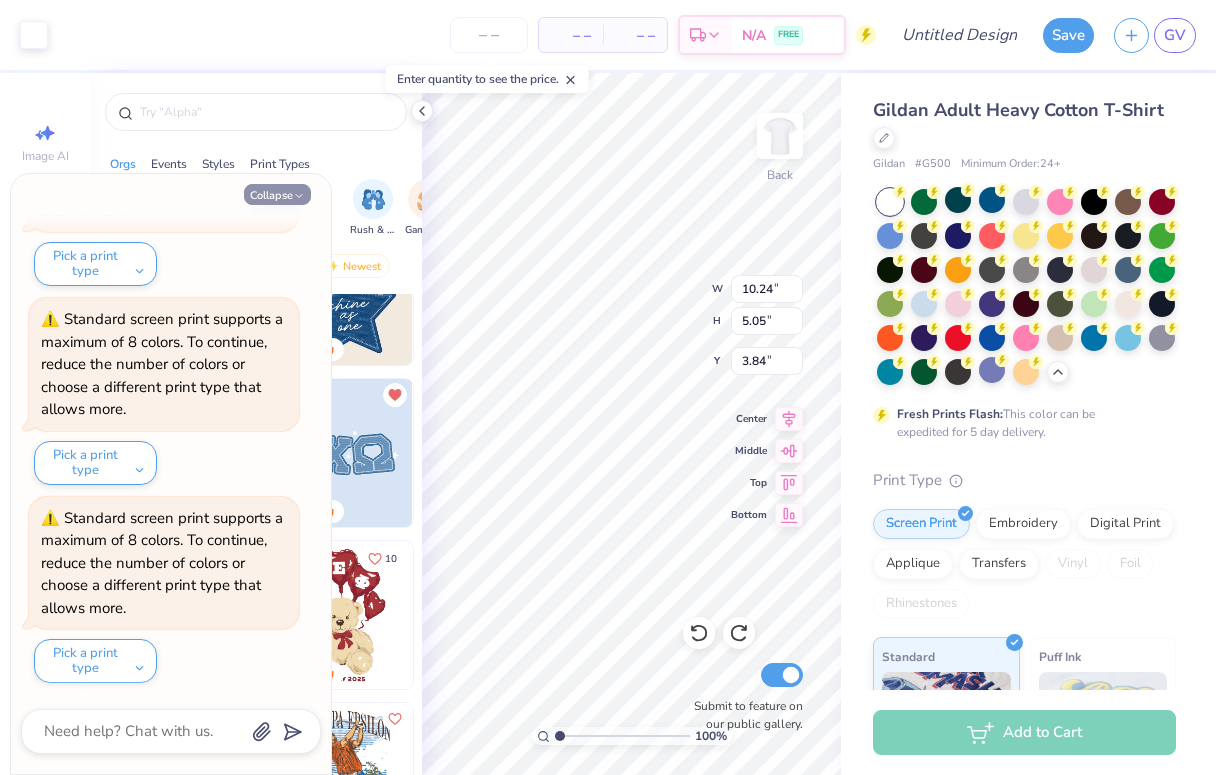 type on "x" 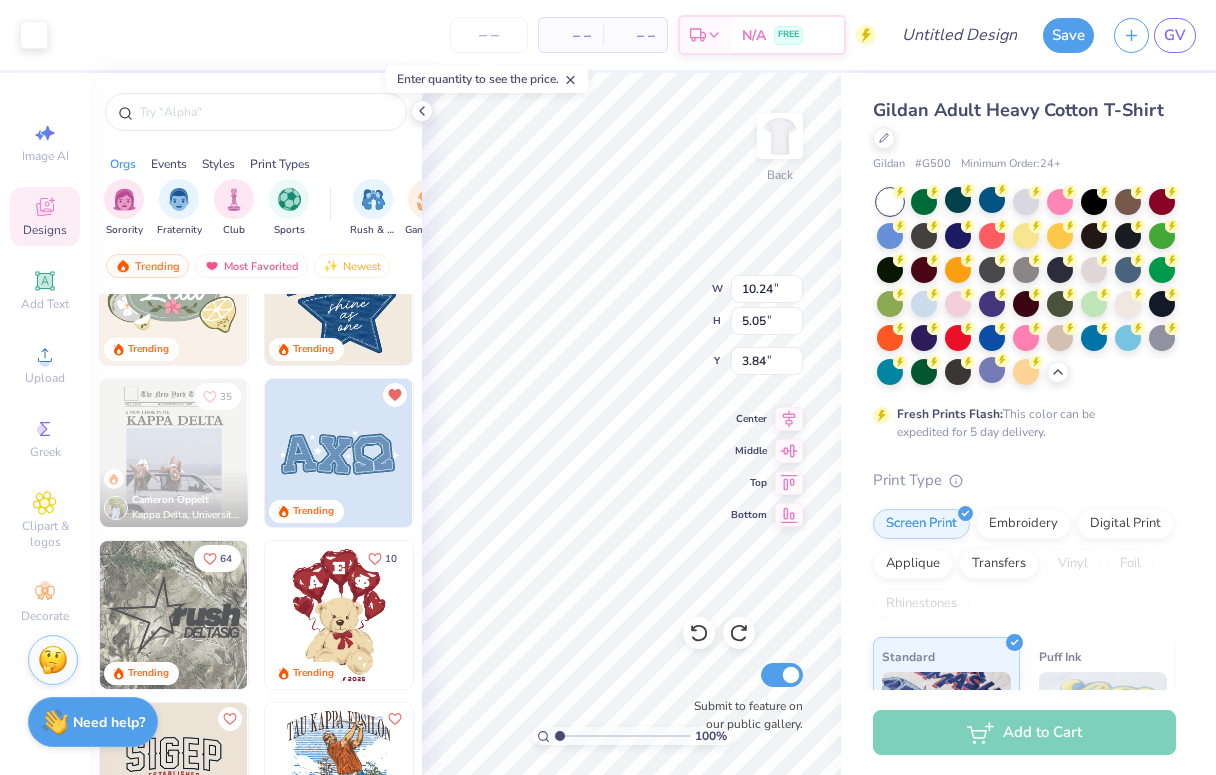 drag, startPoint x: 1182, startPoint y: 38, endPoint x: 522, endPoint y: 3, distance: 660.92737 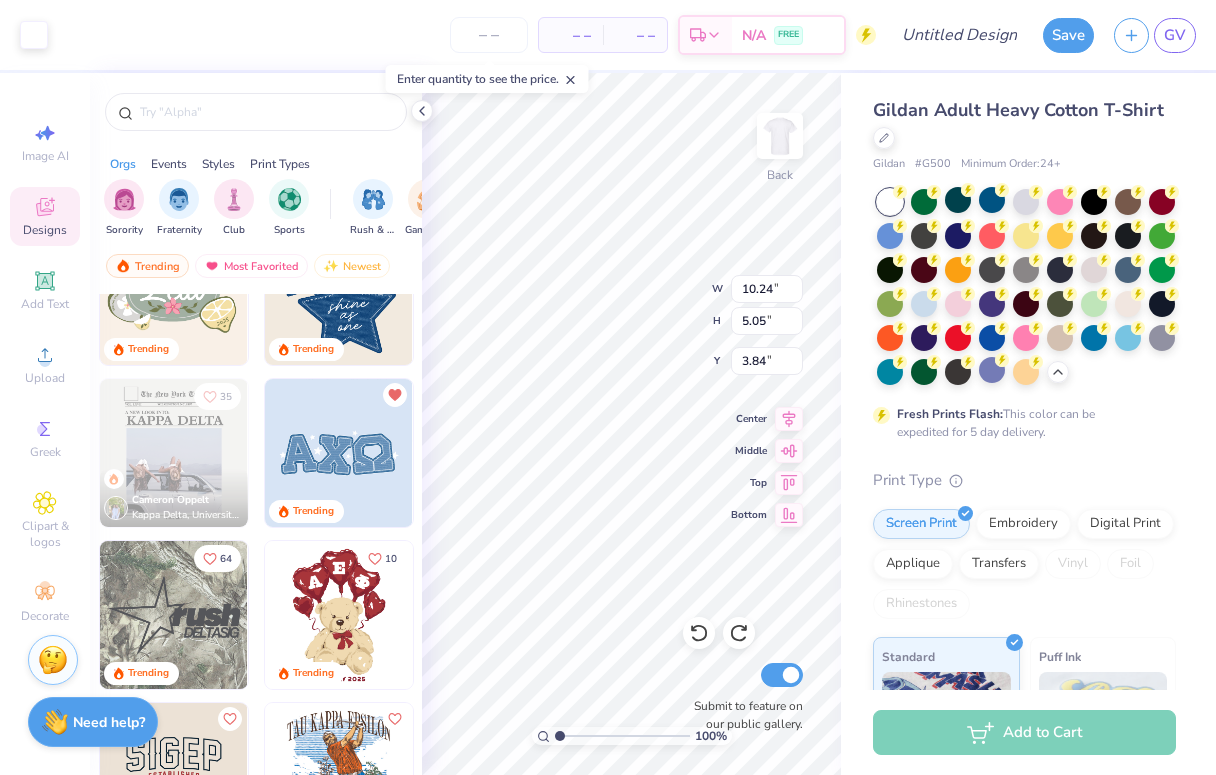 click on "Art colors – – Per Item – – Total Est.  Delivery N/A FREE Design Title Save GV" at bounding box center (608, 35) 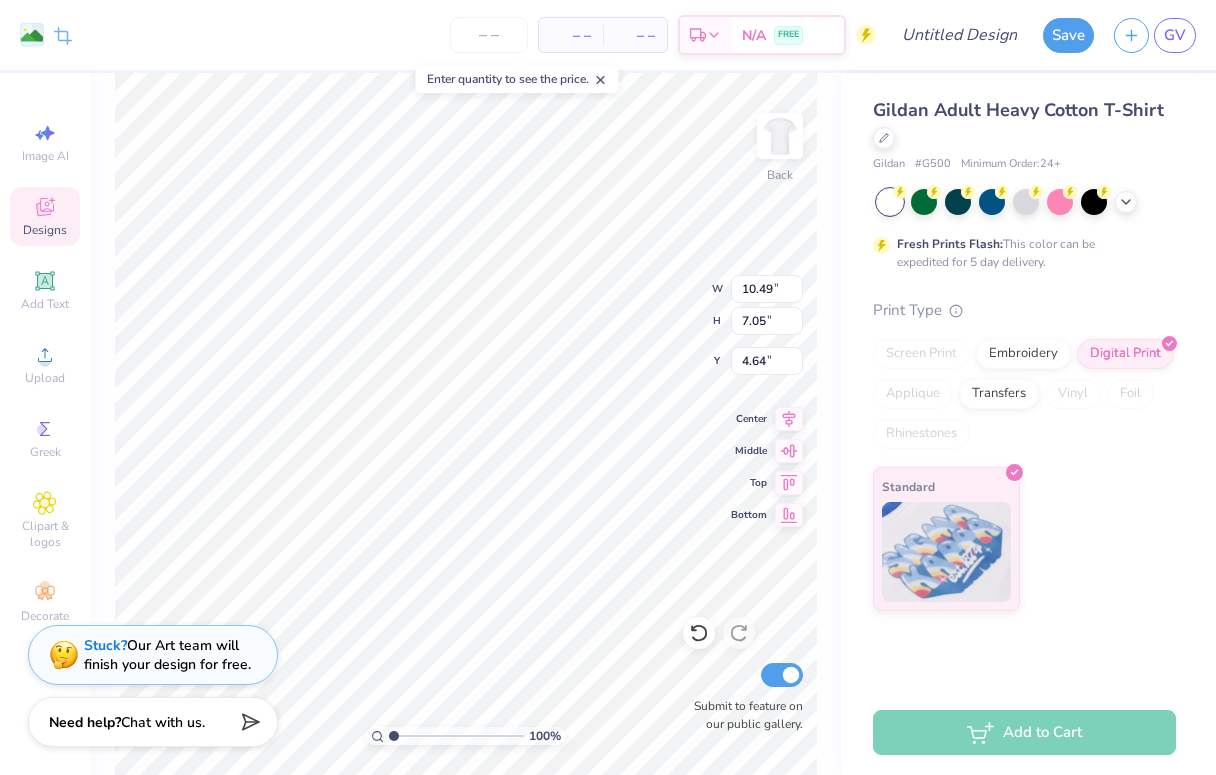 scroll, scrollTop: 0, scrollLeft: 0, axis: both 